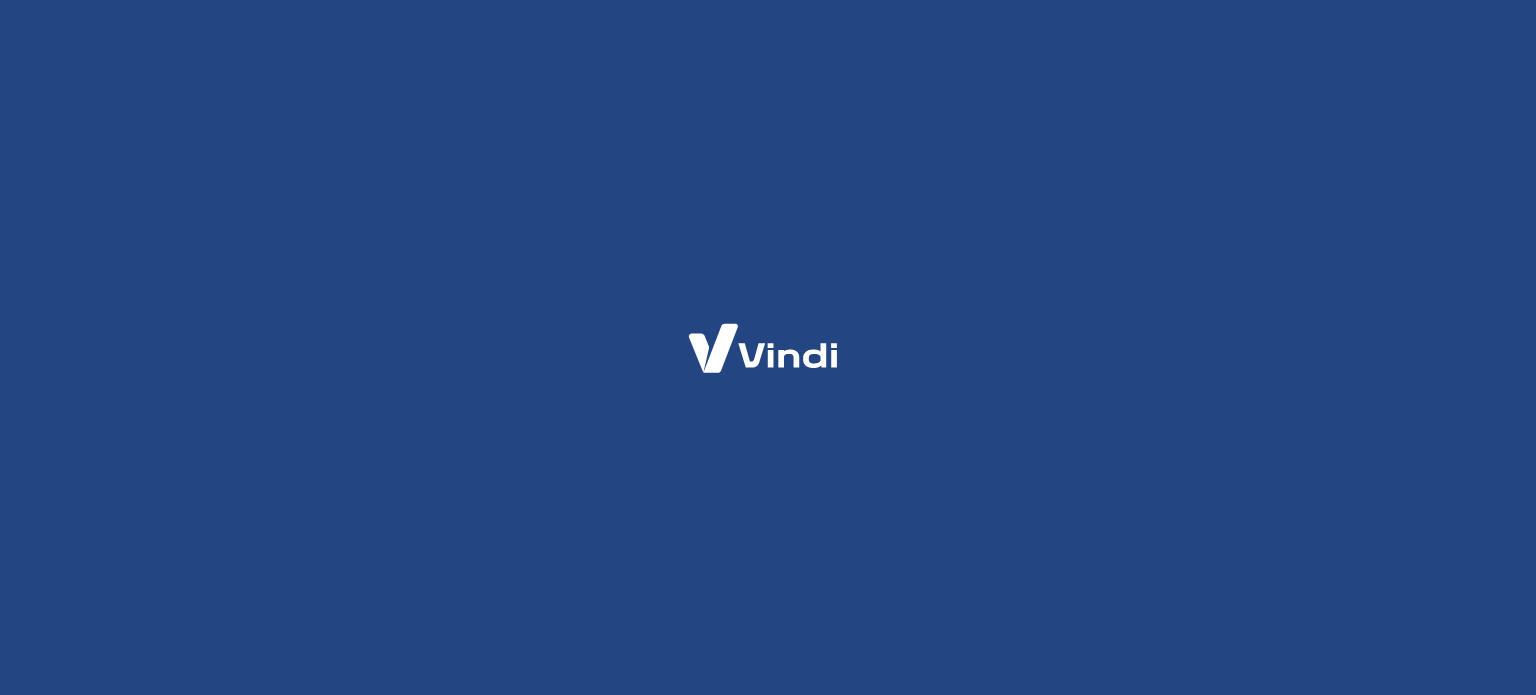 scroll, scrollTop: 0, scrollLeft: 0, axis: both 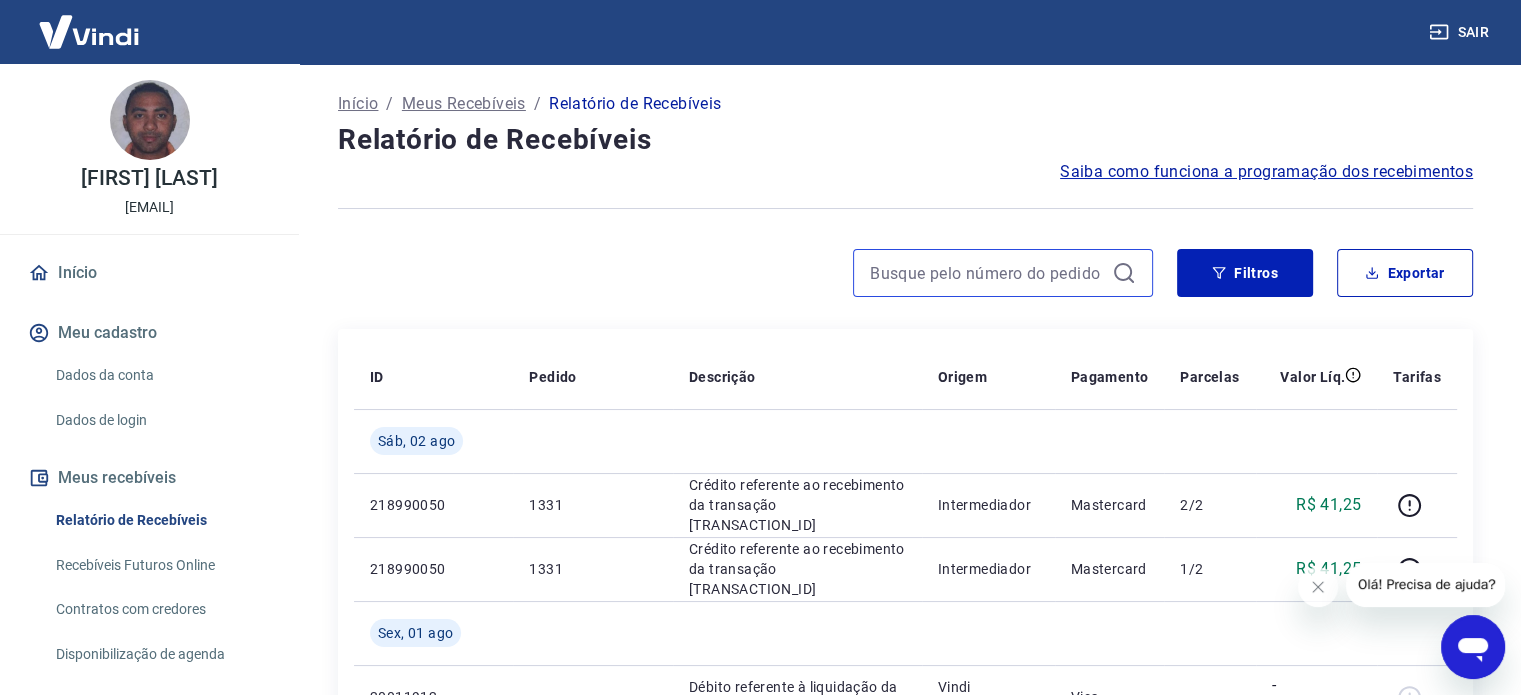 click at bounding box center [987, 273] 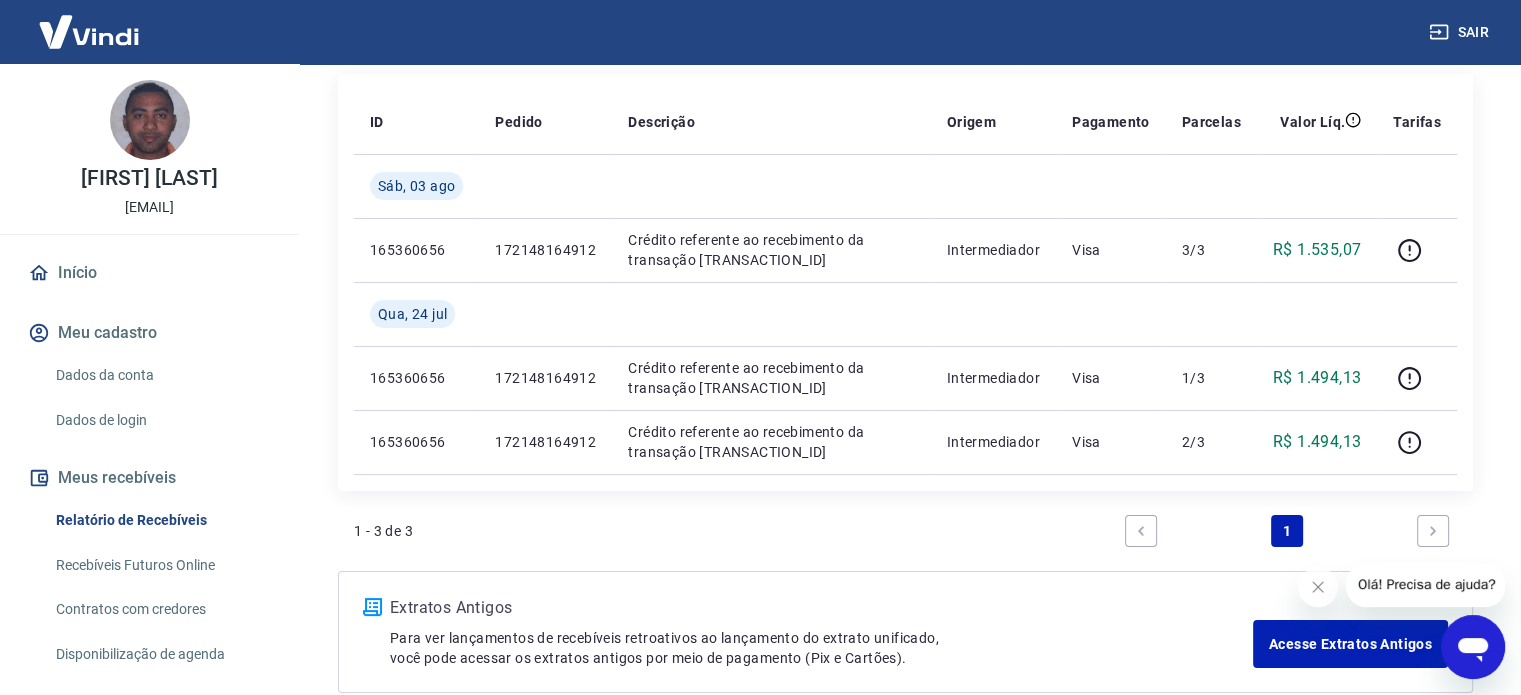 scroll, scrollTop: 239, scrollLeft: 0, axis: vertical 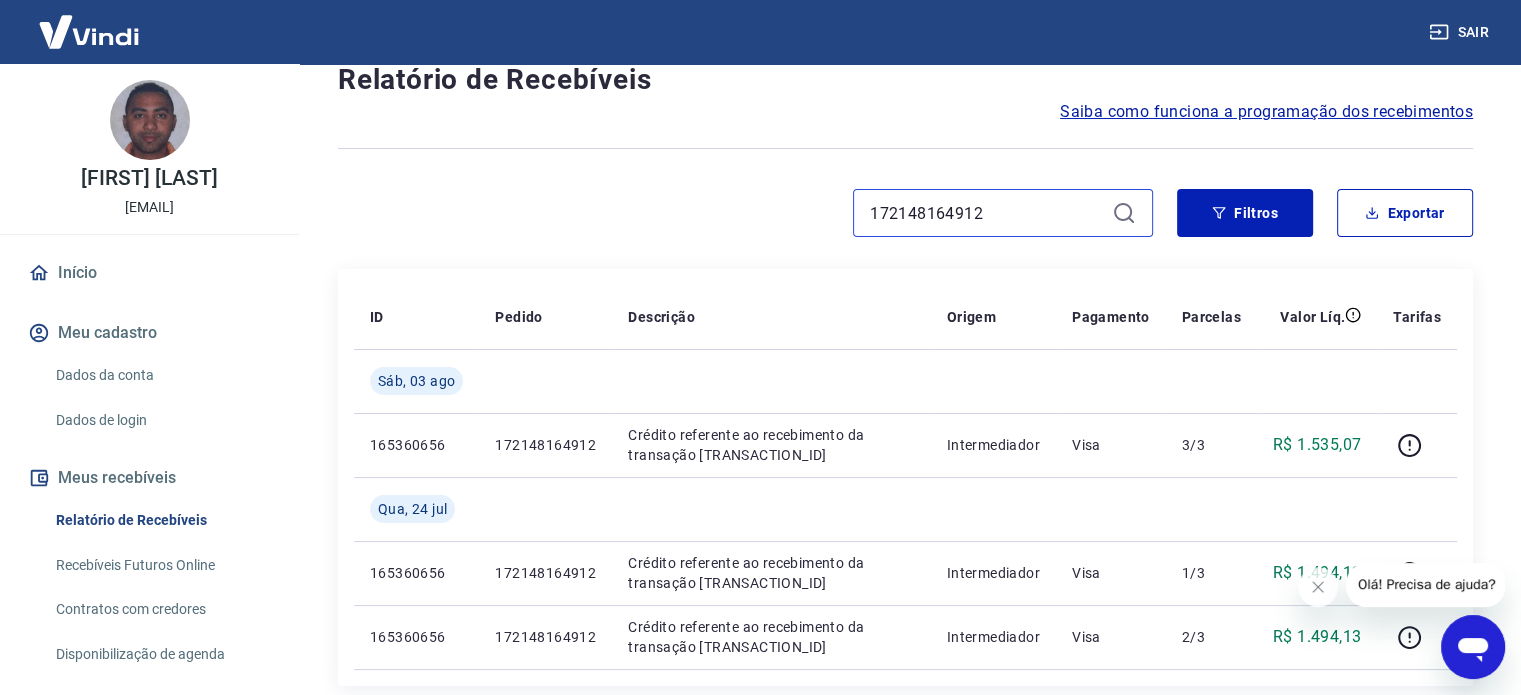 click on "172148164912" at bounding box center [987, 213] 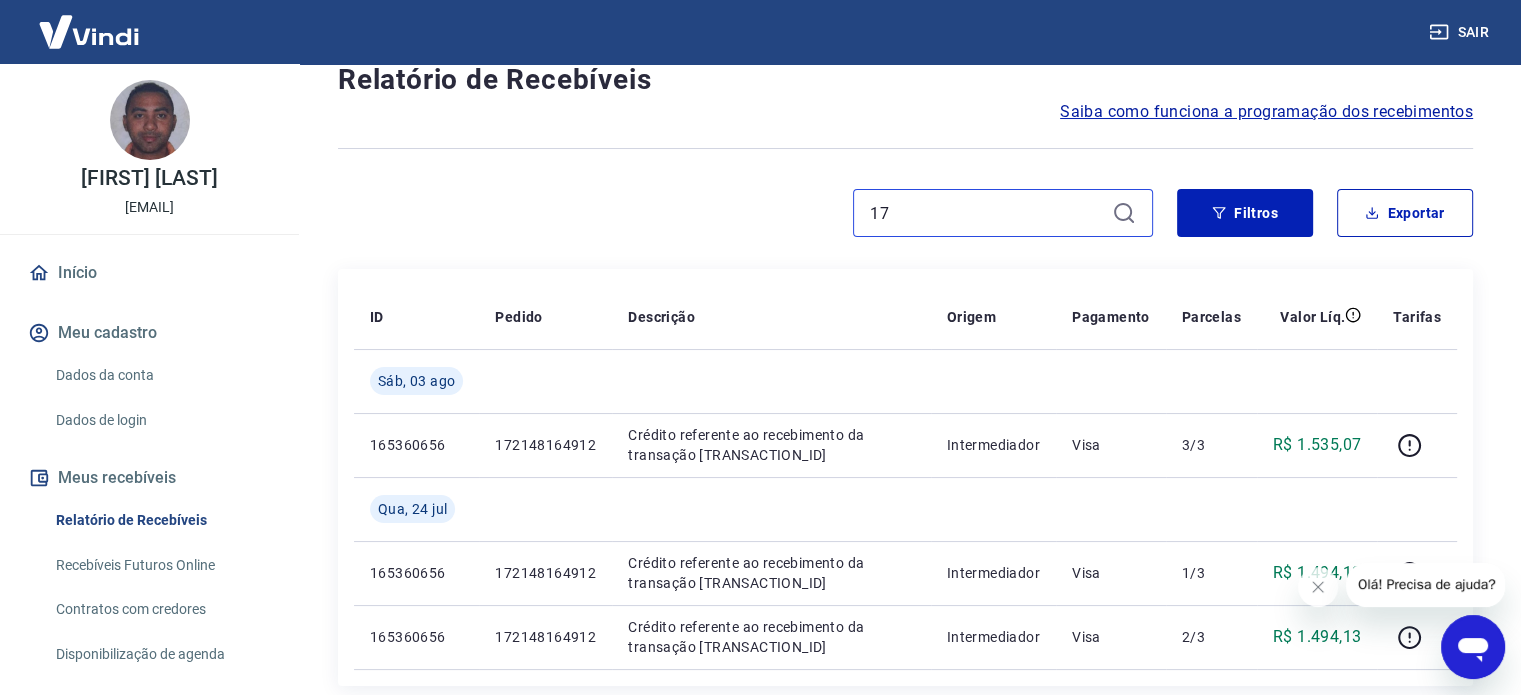 type on "1" 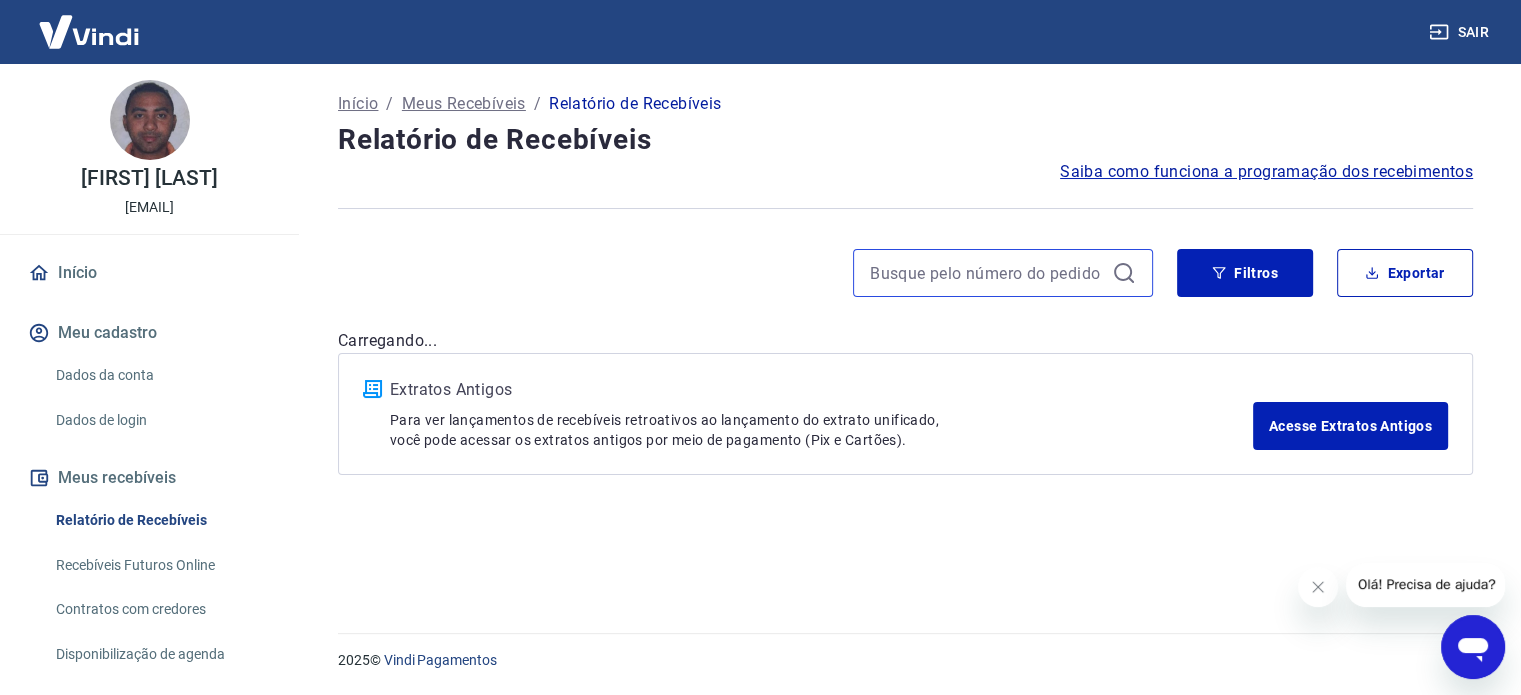 scroll, scrollTop: 0, scrollLeft: 0, axis: both 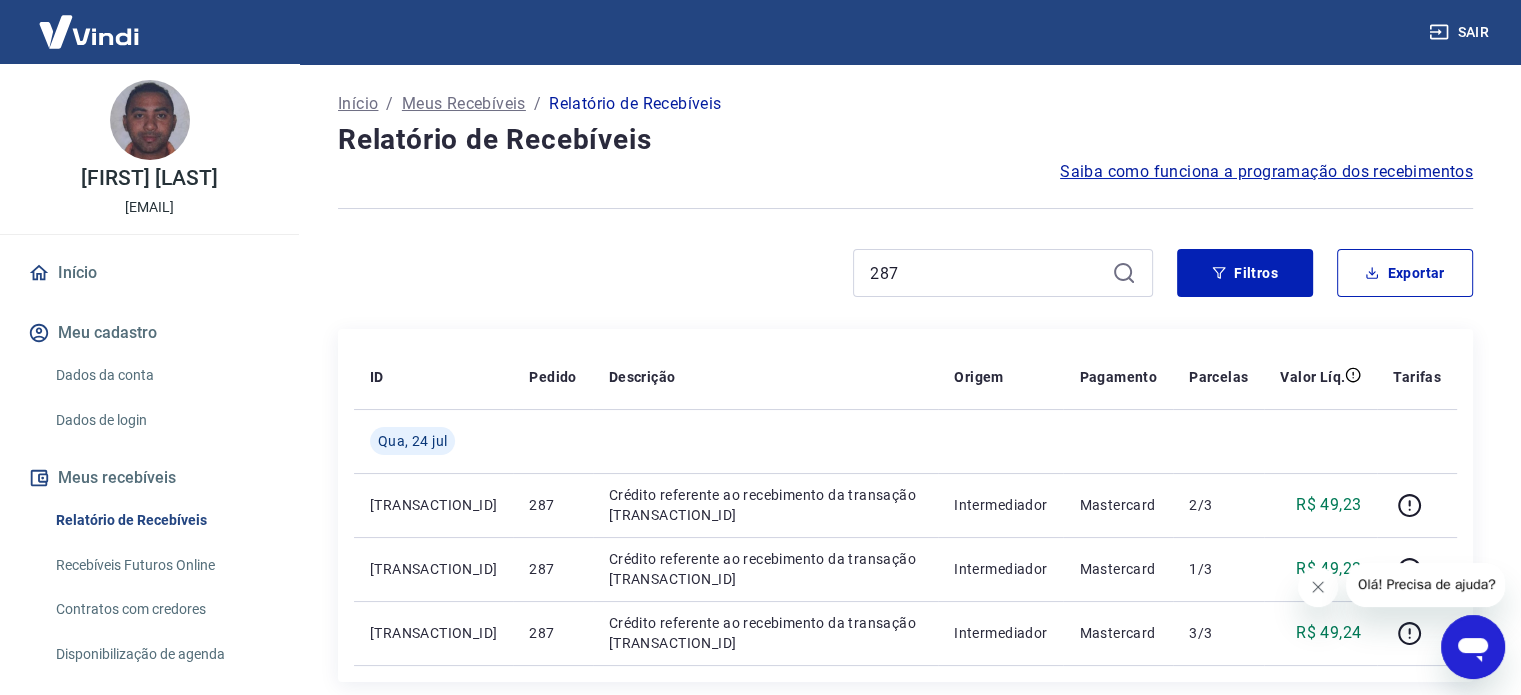 click 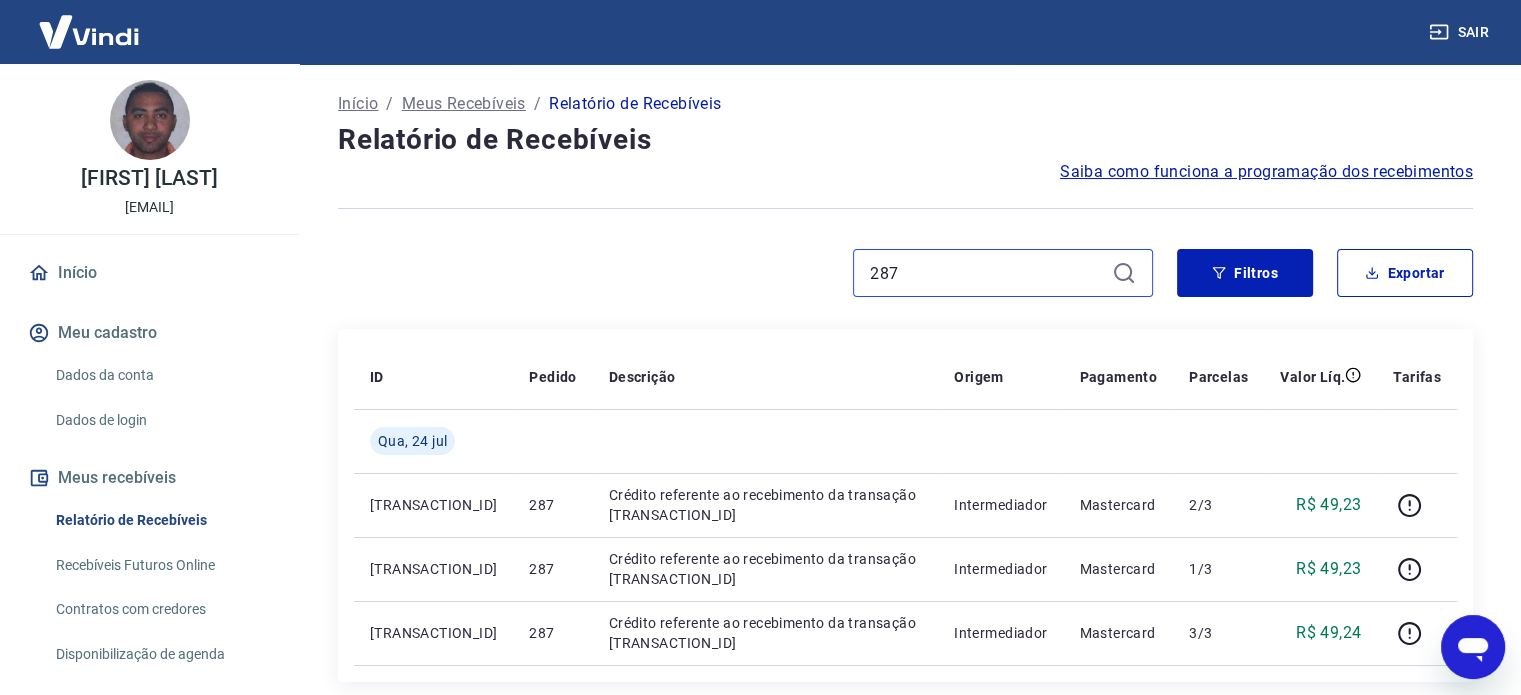 click on "287" at bounding box center [987, 273] 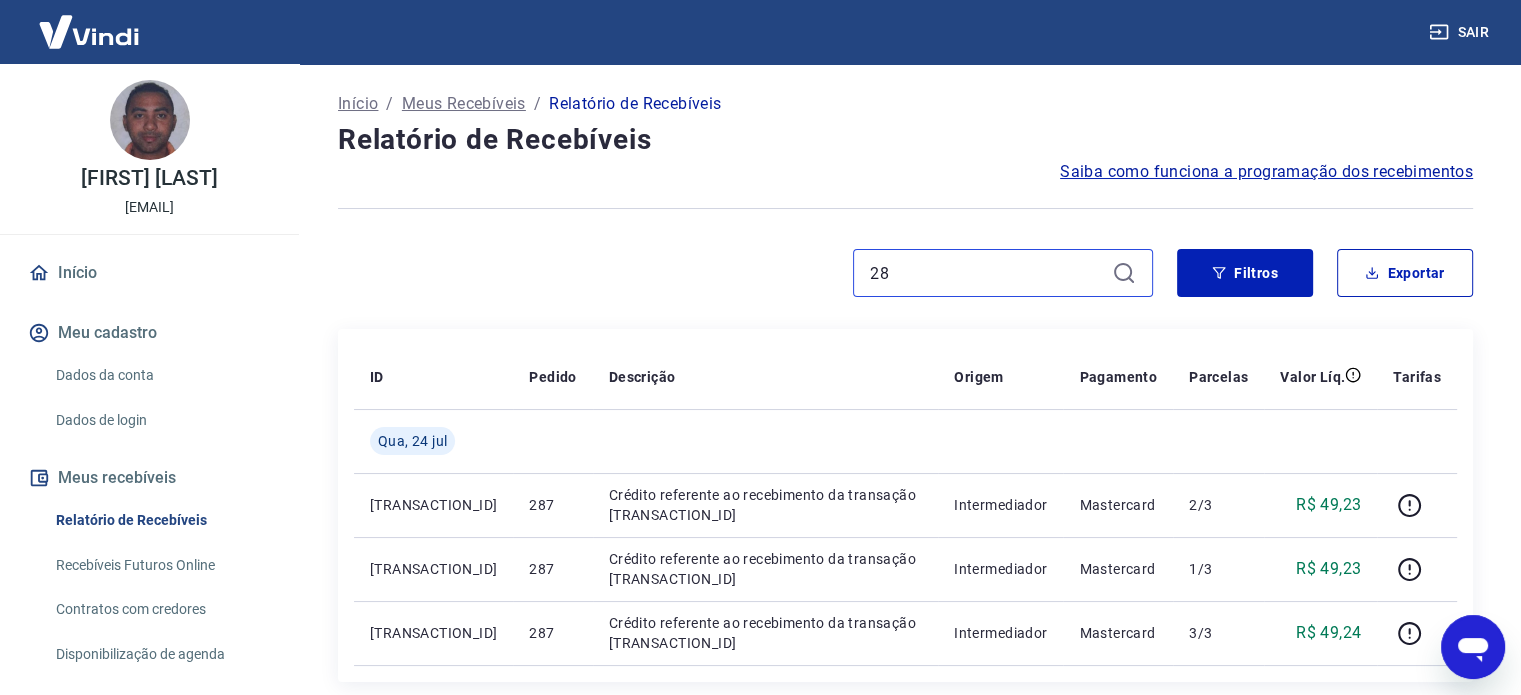 type on "2" 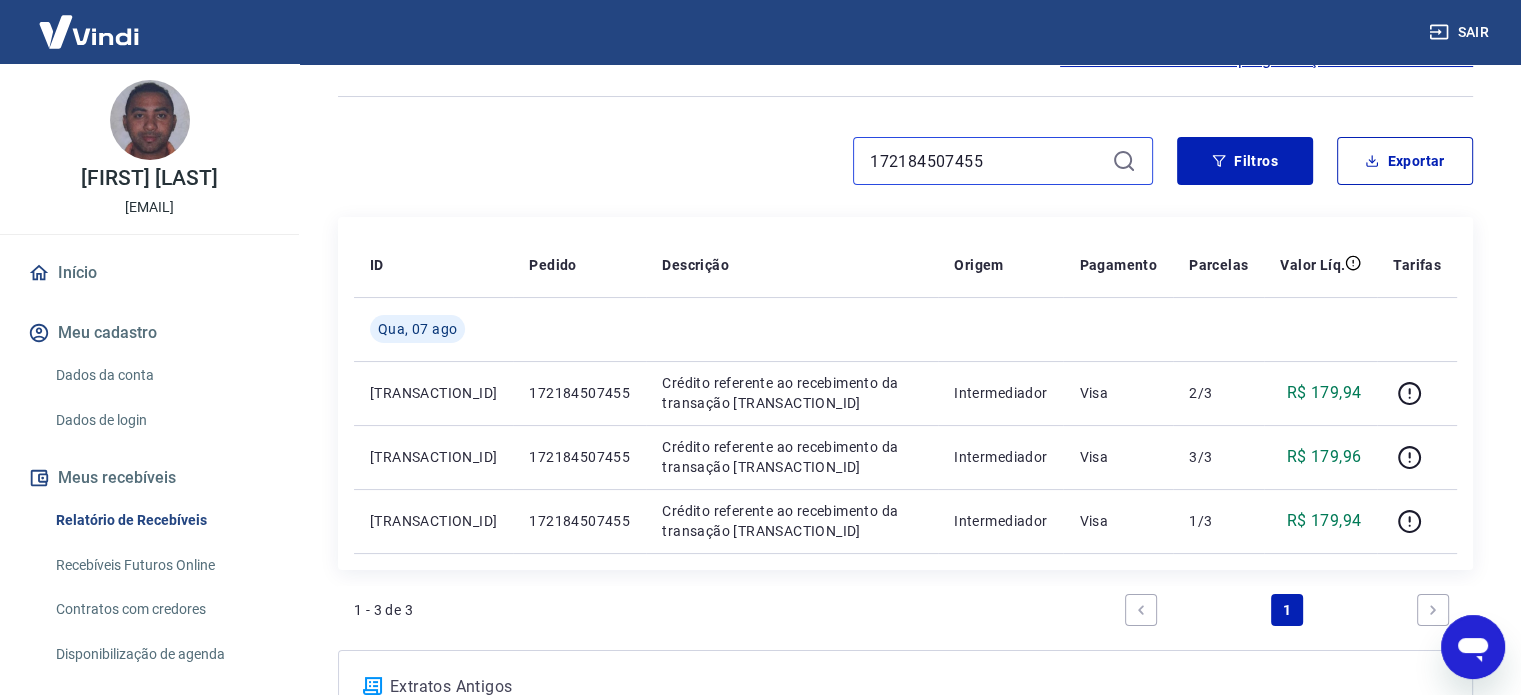 scroll, scrollTop: 111, scrollLeft: 0, axis: vertical 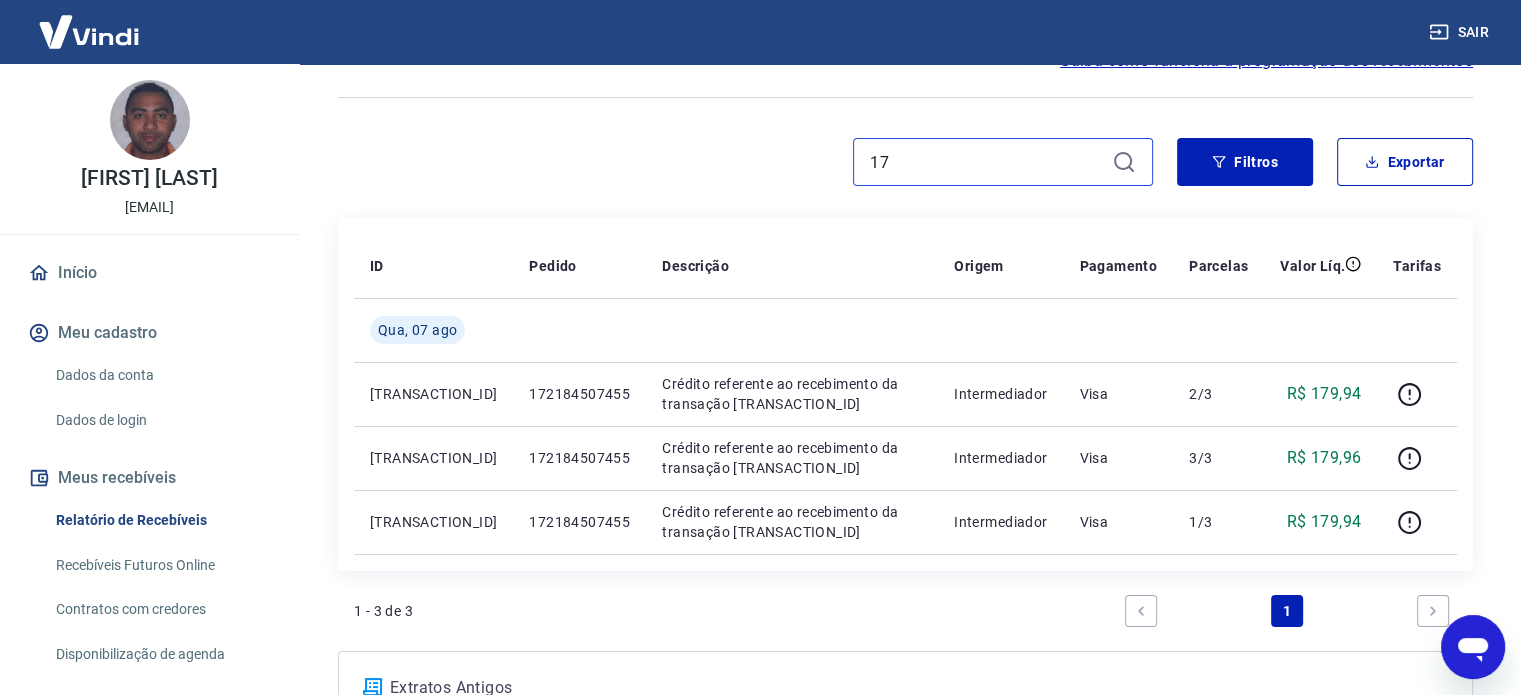 type on "1" 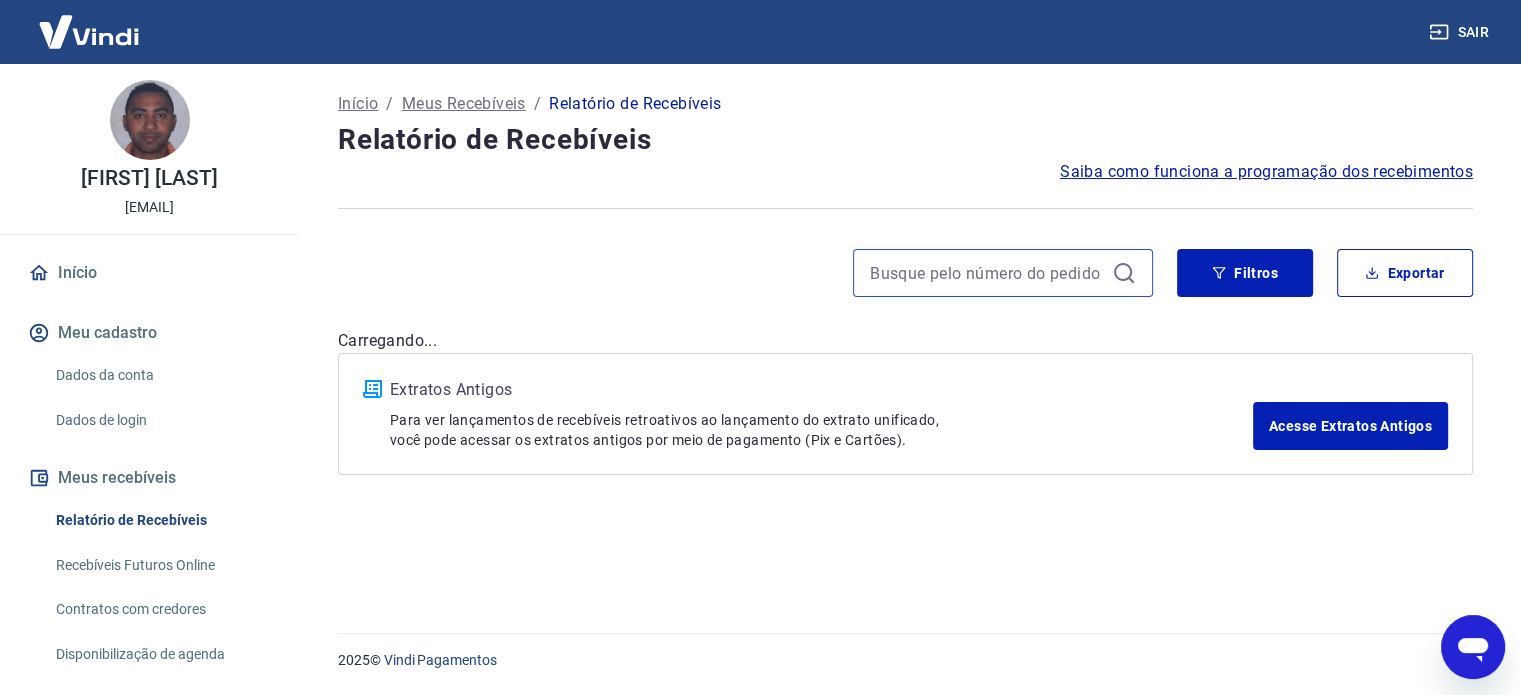 scroll, scrollTop: 0, scrollLeft: 0, axis: both 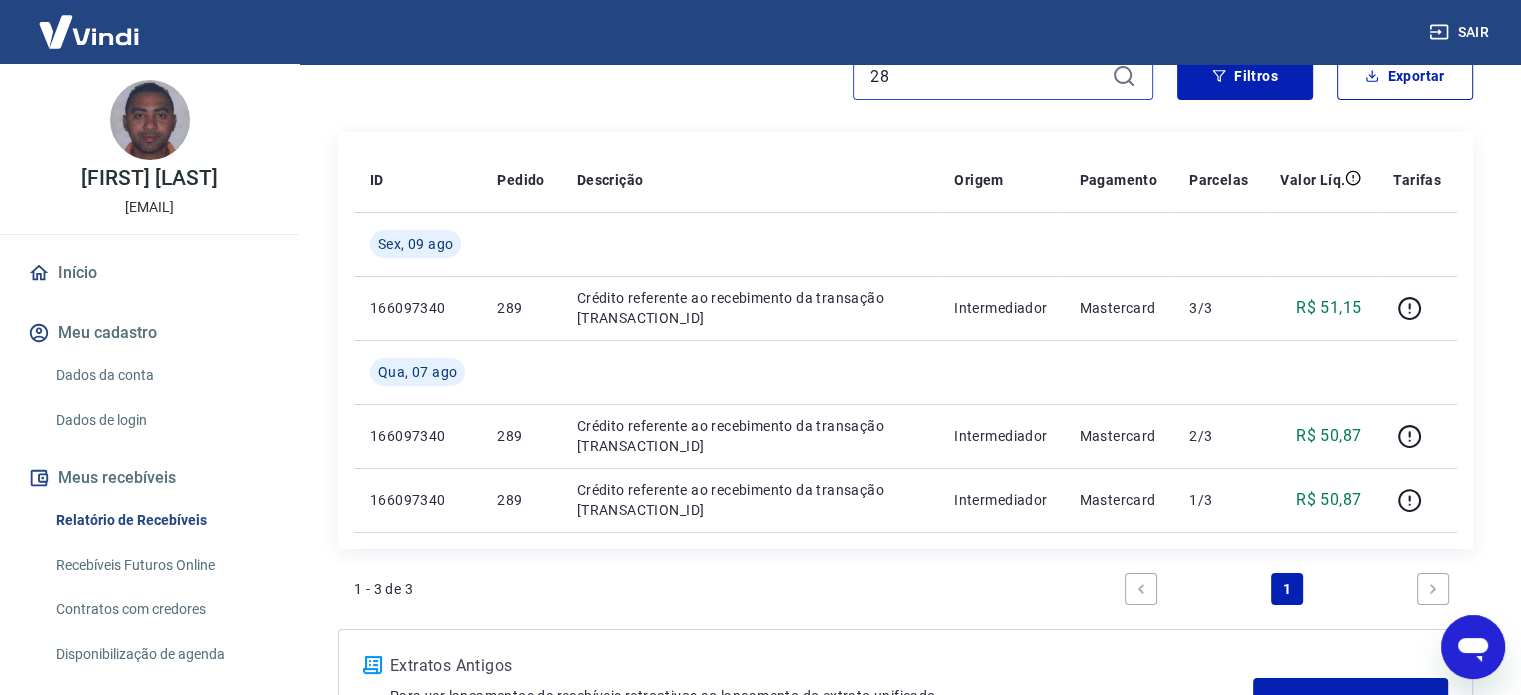 type on "2" 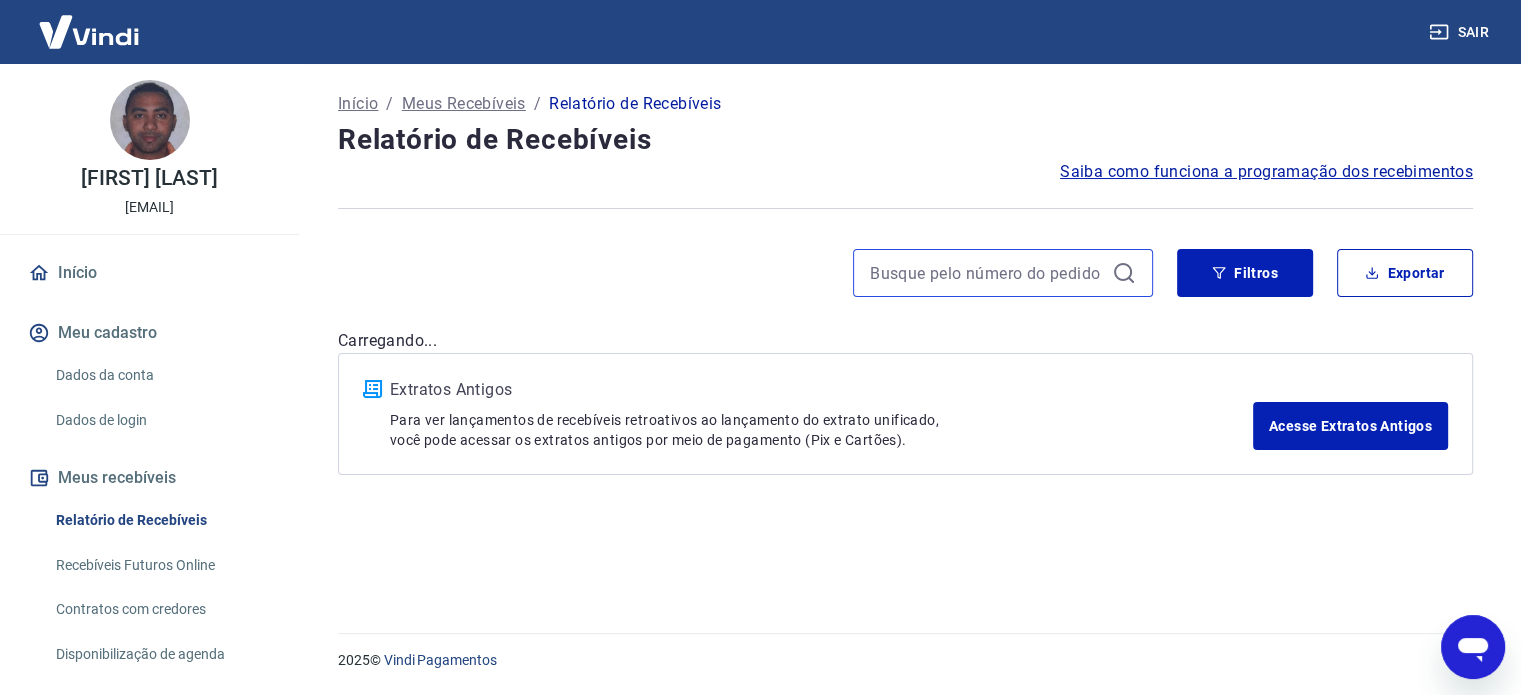 scroll, scrollTop: 0, scrollLeft: 0, axis: both 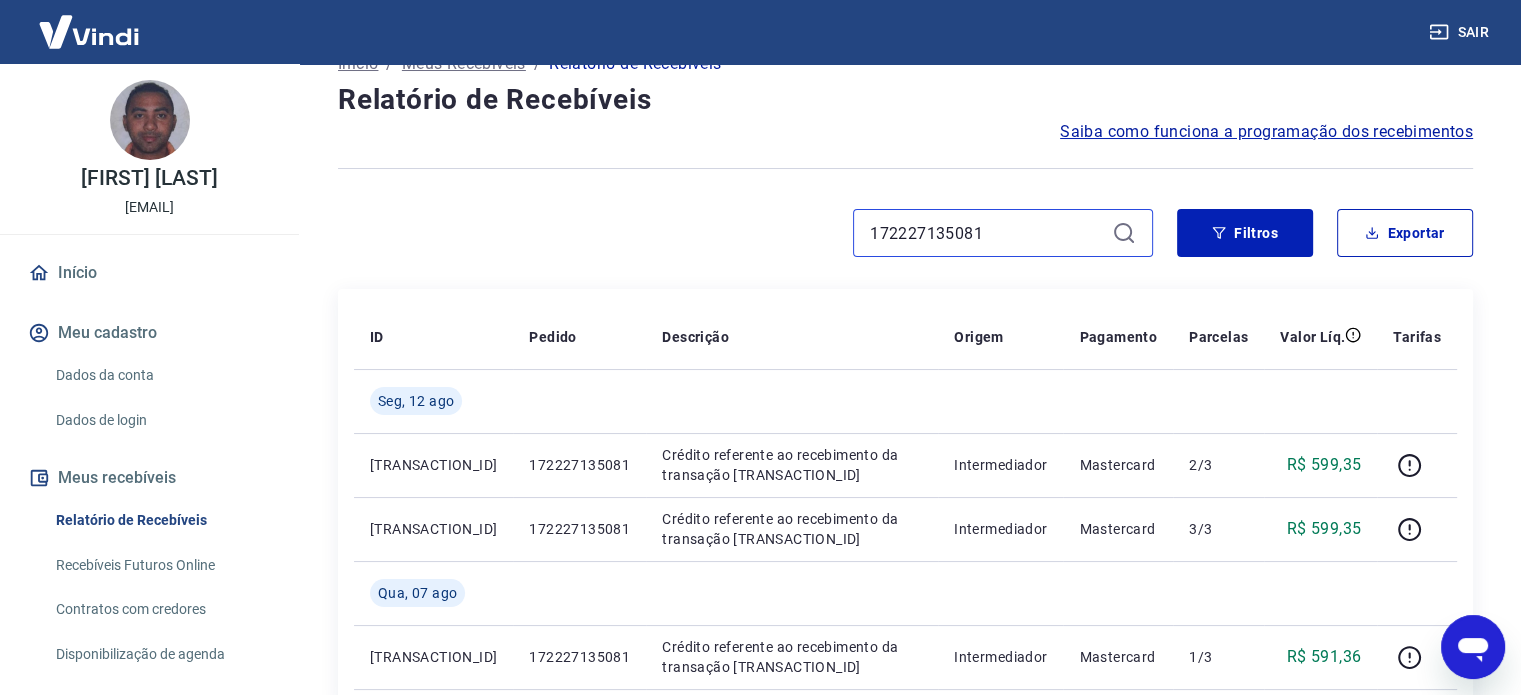 click on "172227135081" at bounding box center (987, 233) 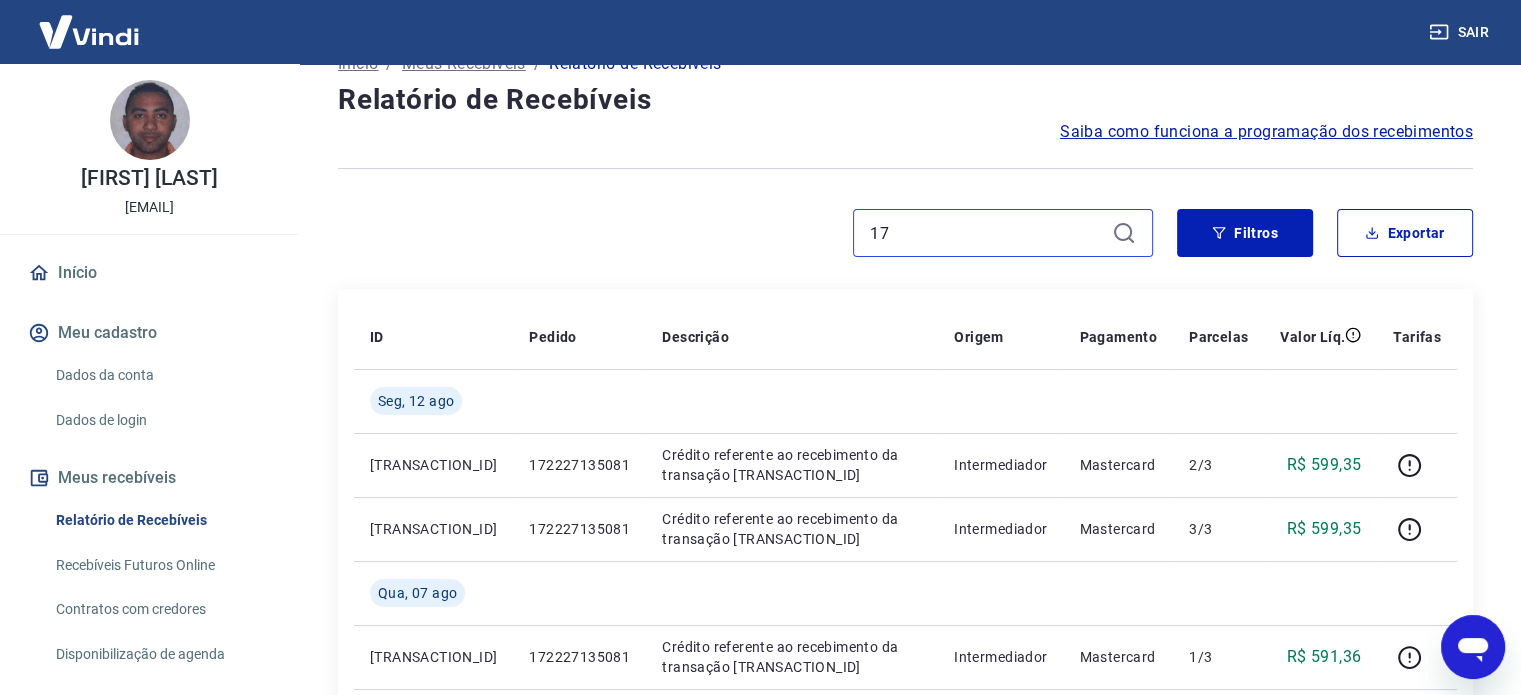 type on "1" 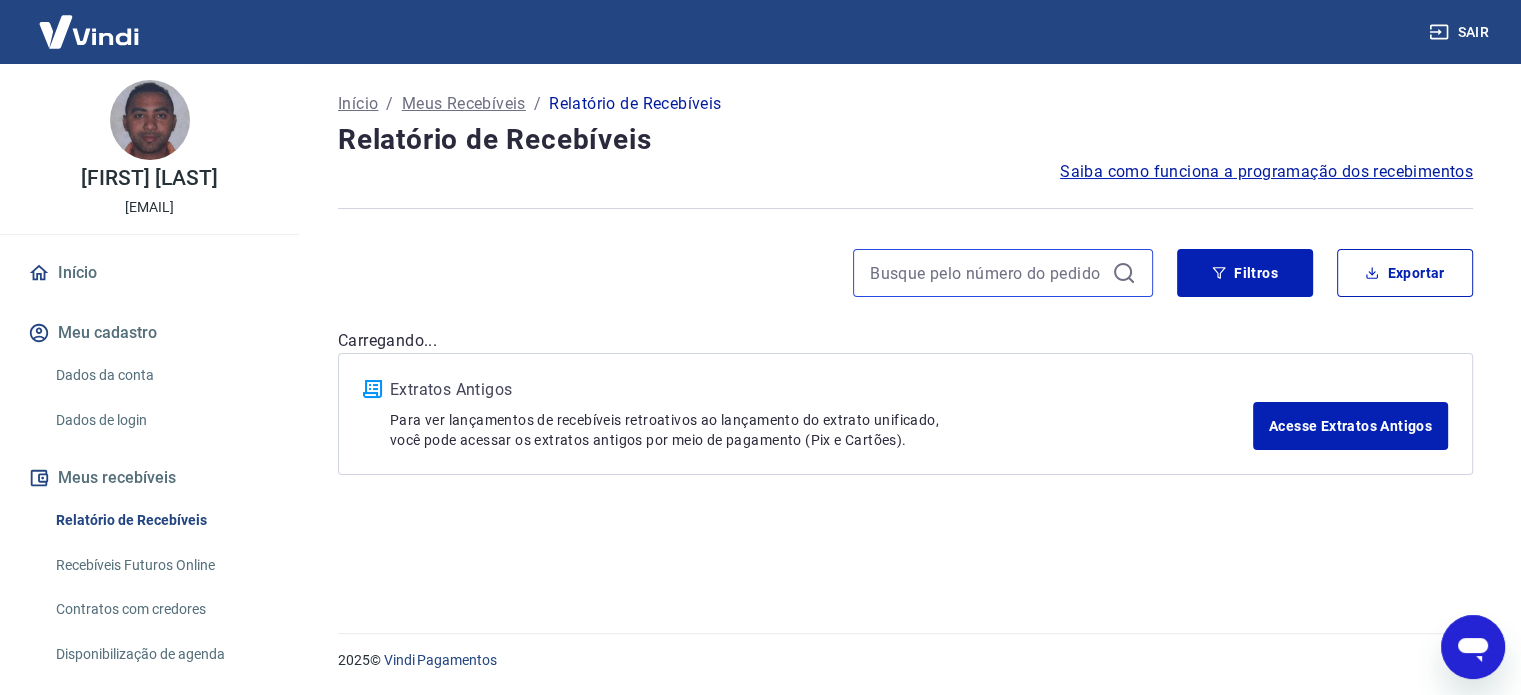 scroll, scrollTop: 0, scrollLeft: 0, axis: both 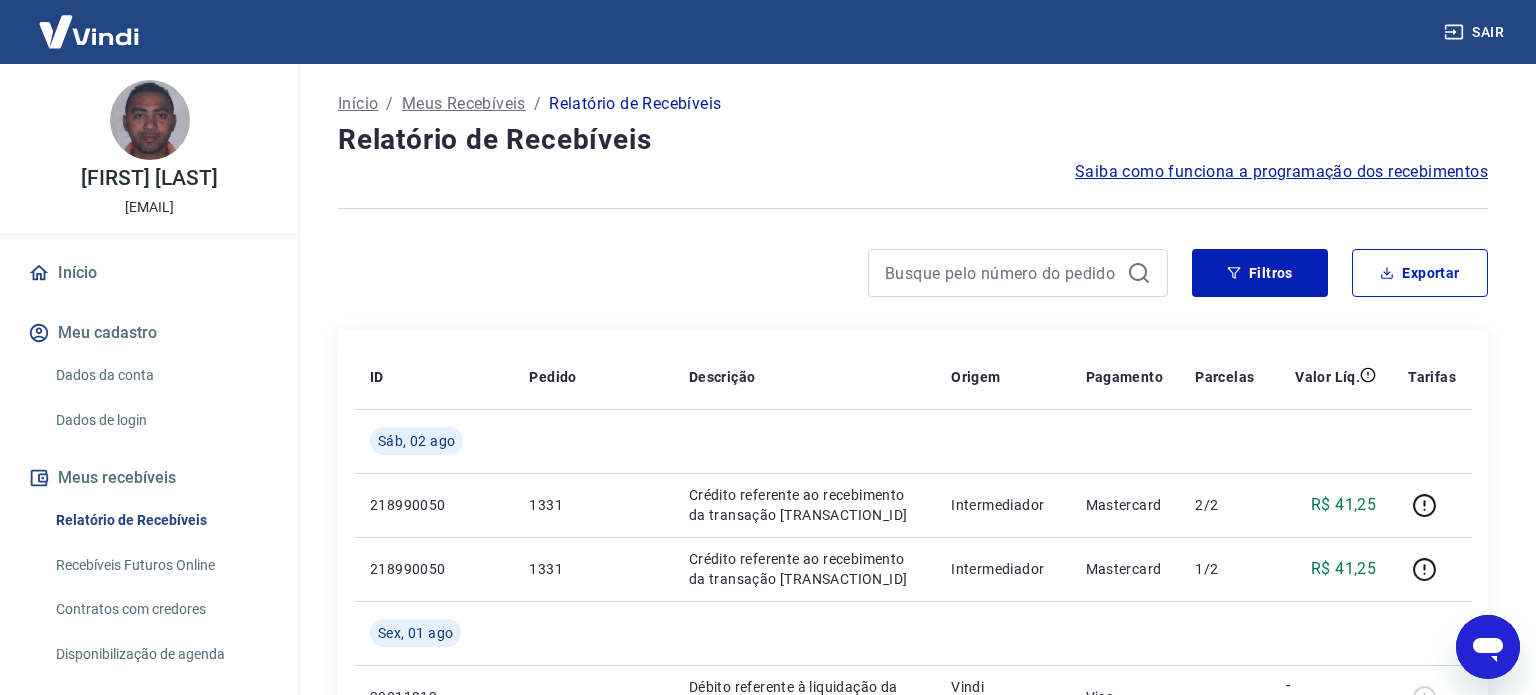 click at bounding box center (913, 208) 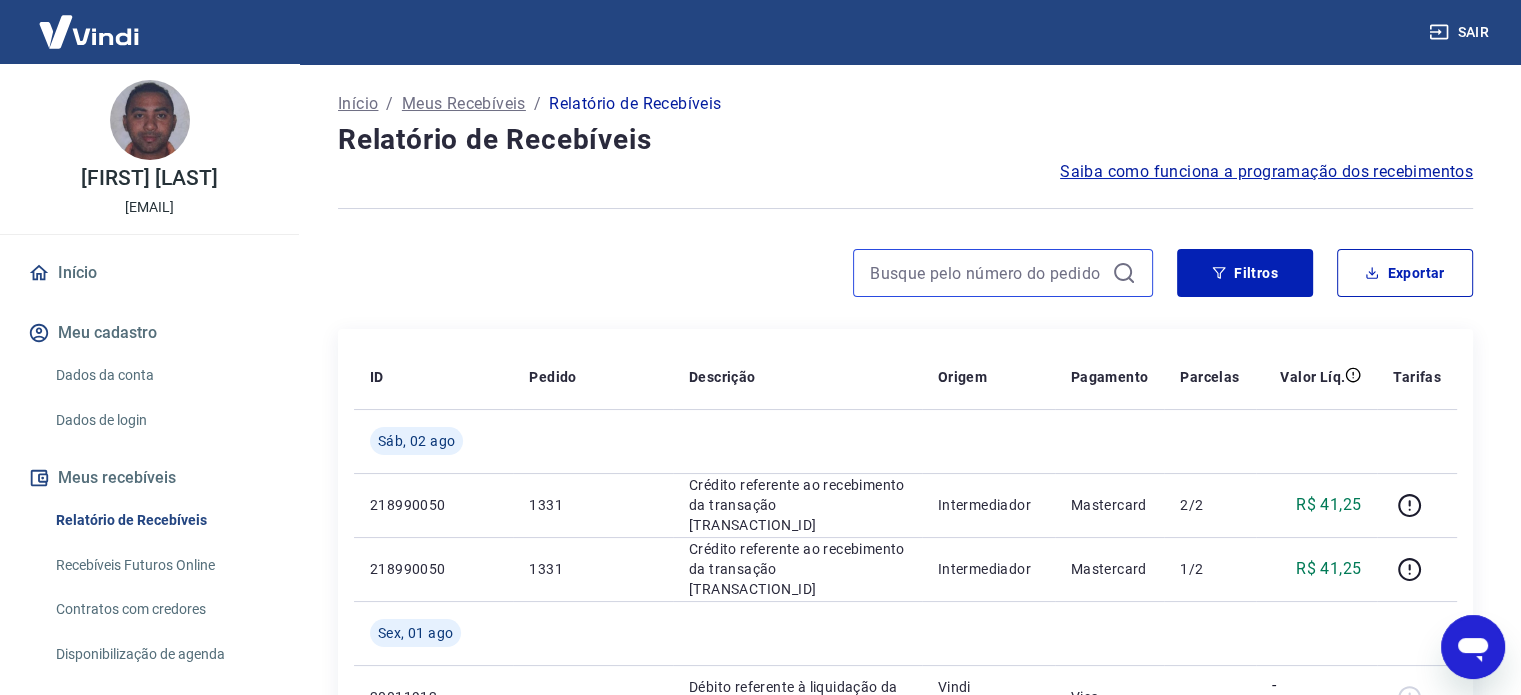 click at bounding box center [987, 273] 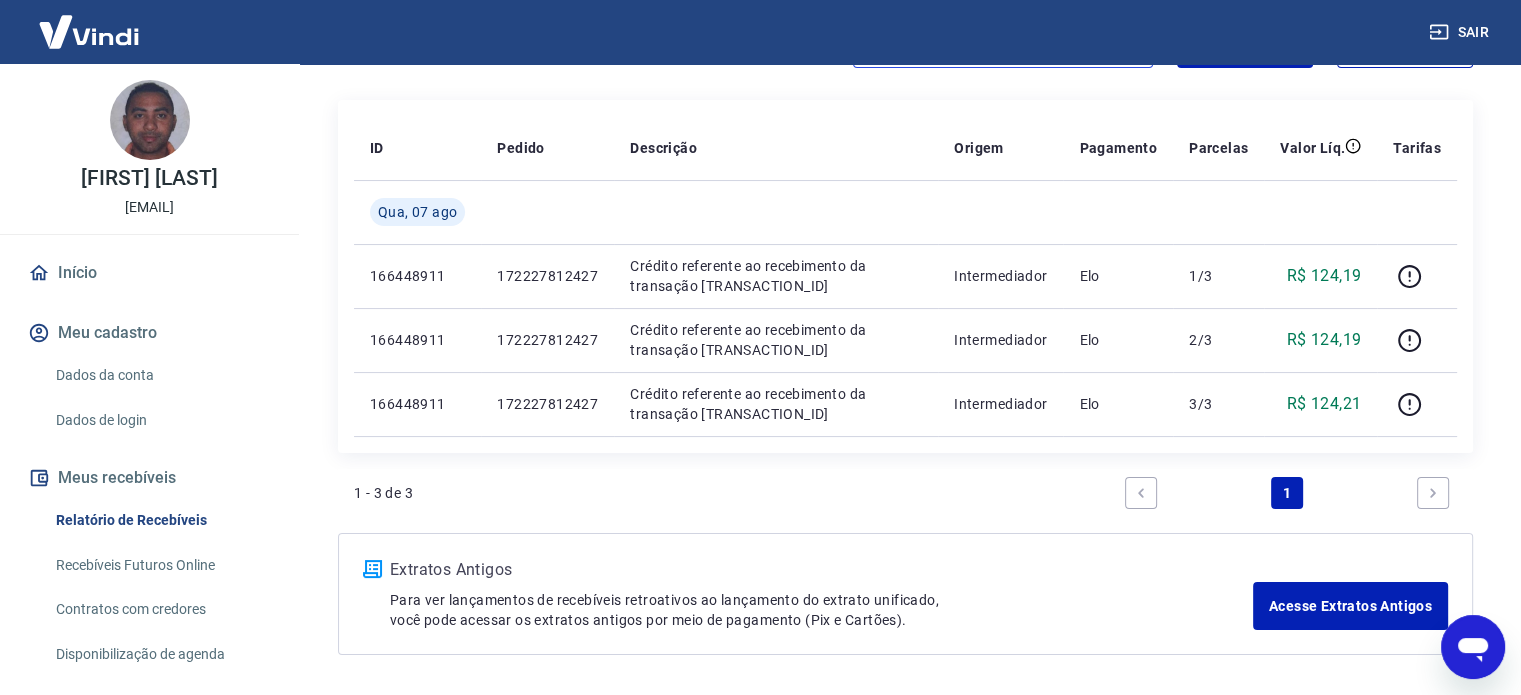 scroll, scrollTop: 234, scrollLeft: 0, axis: vertical 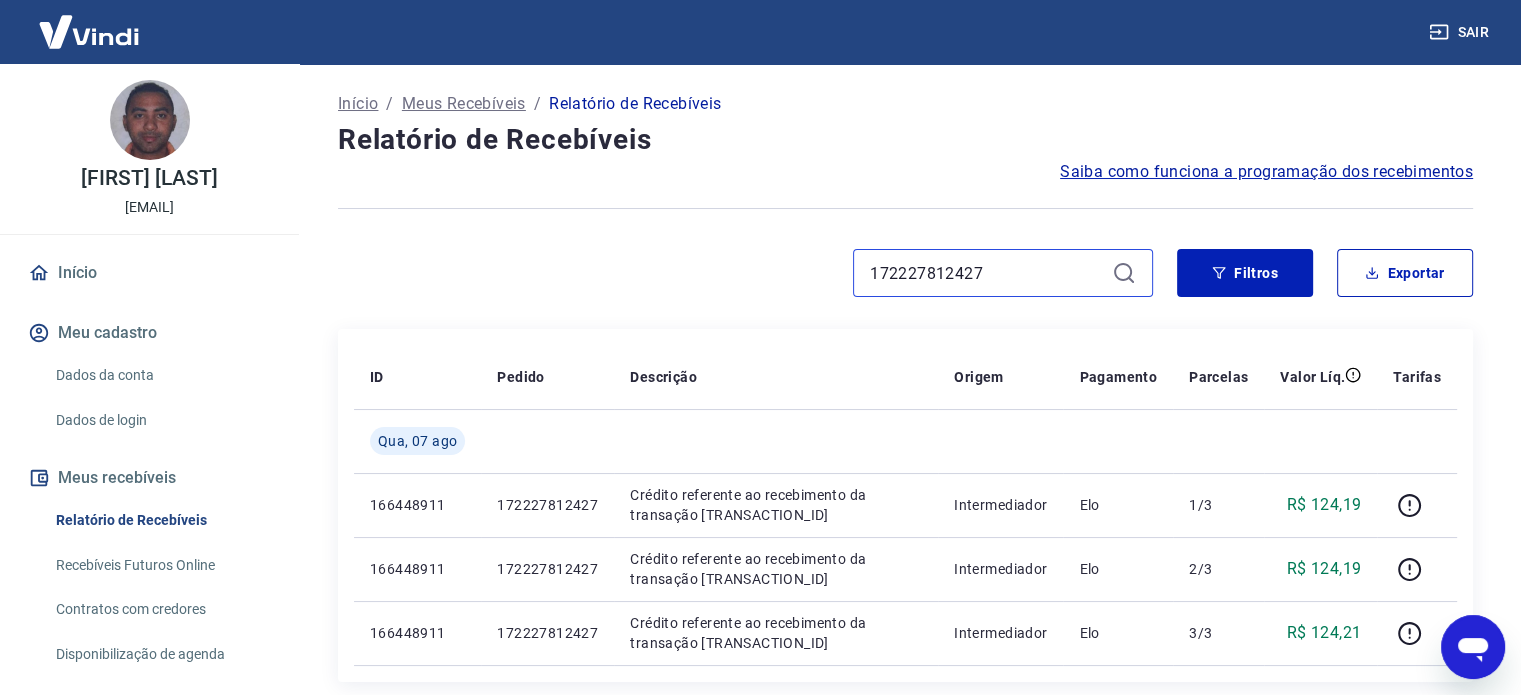 click on "172227812427" at bounding box center (987, 273) 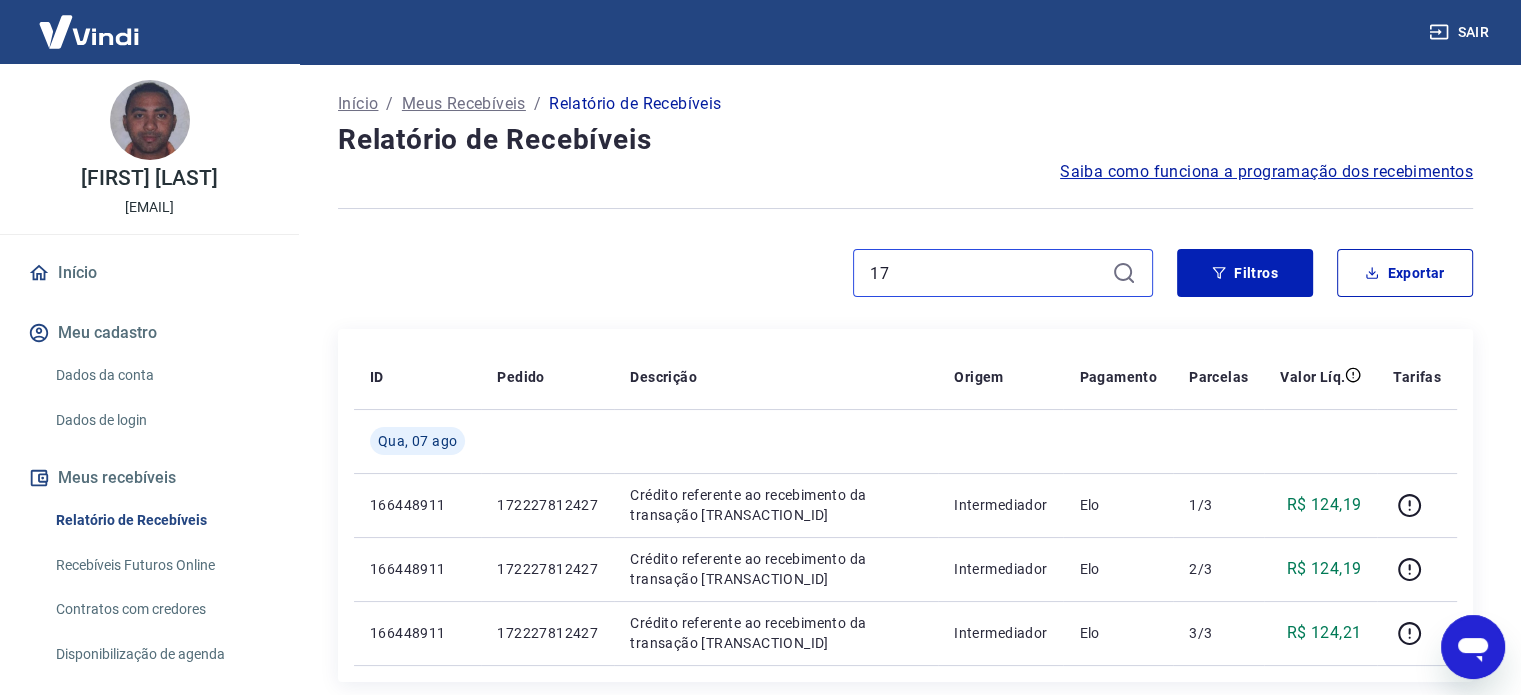 type on "1" 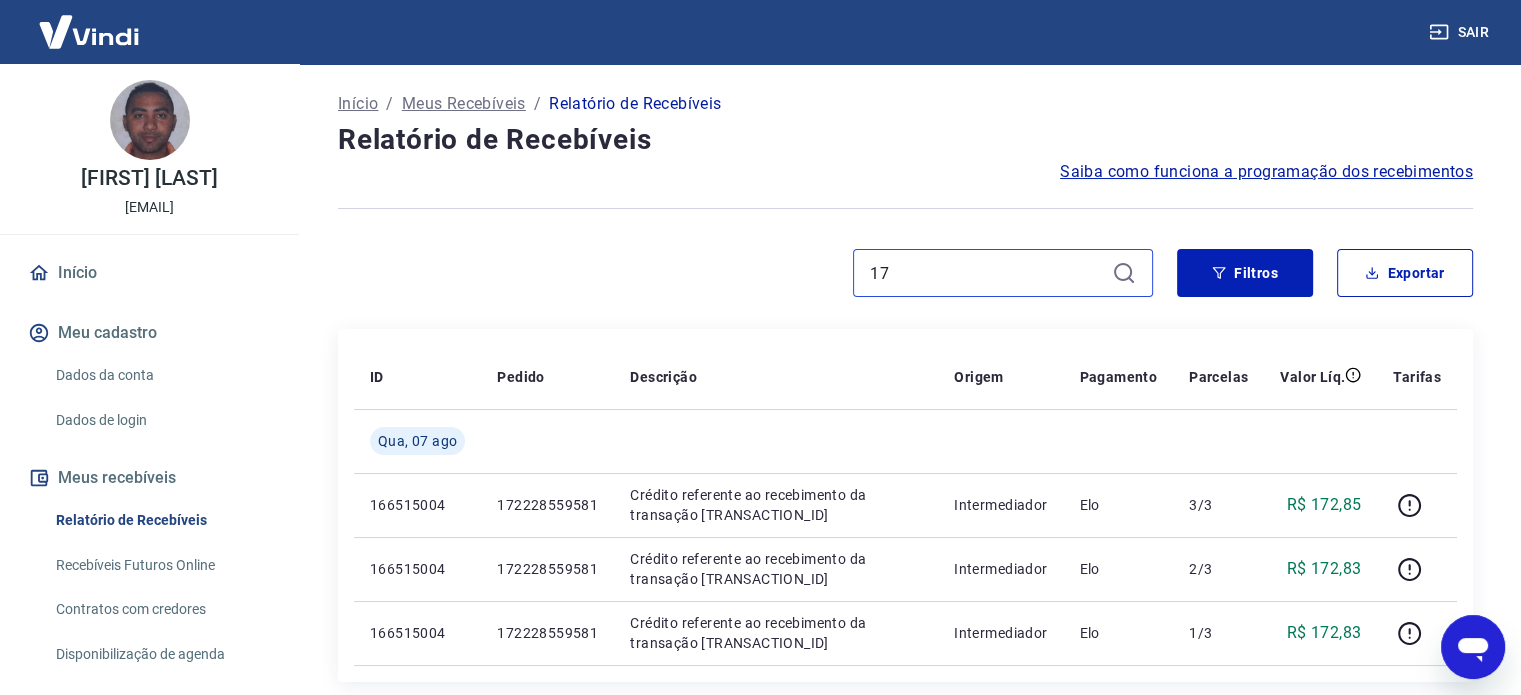 type on "1" 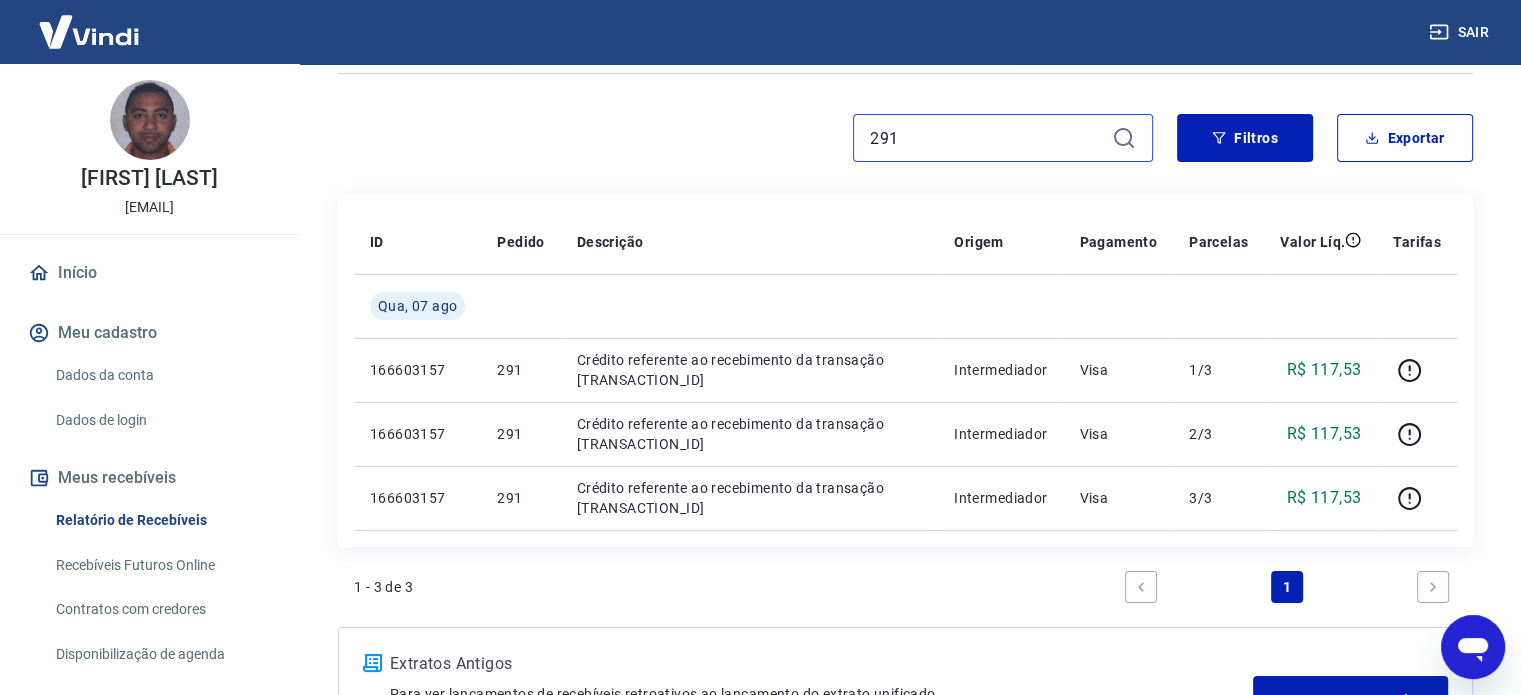 scroll, scrollTop: 154, scrollLeft: 0, axis: vertical 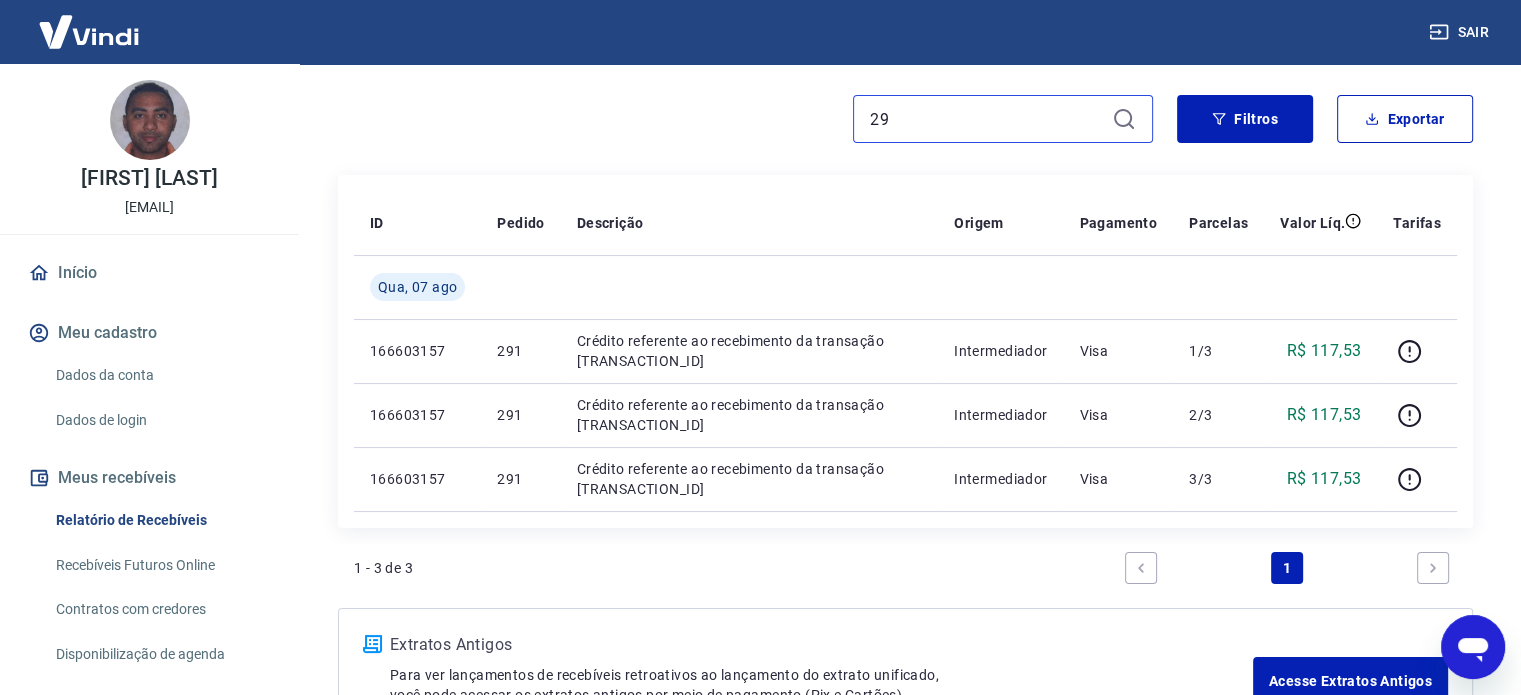 type on "2" 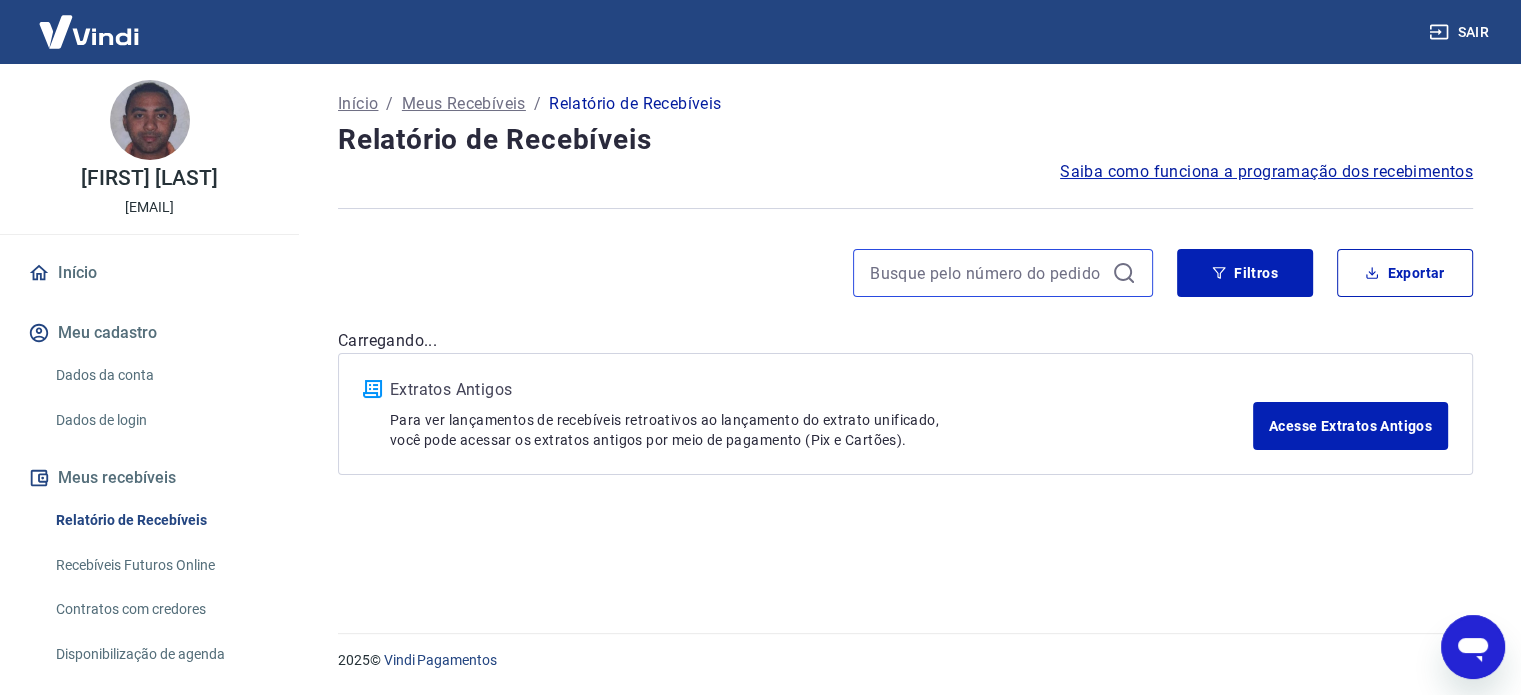 scroll, scrollTop: 0, scrollLeft: 0, axis: both 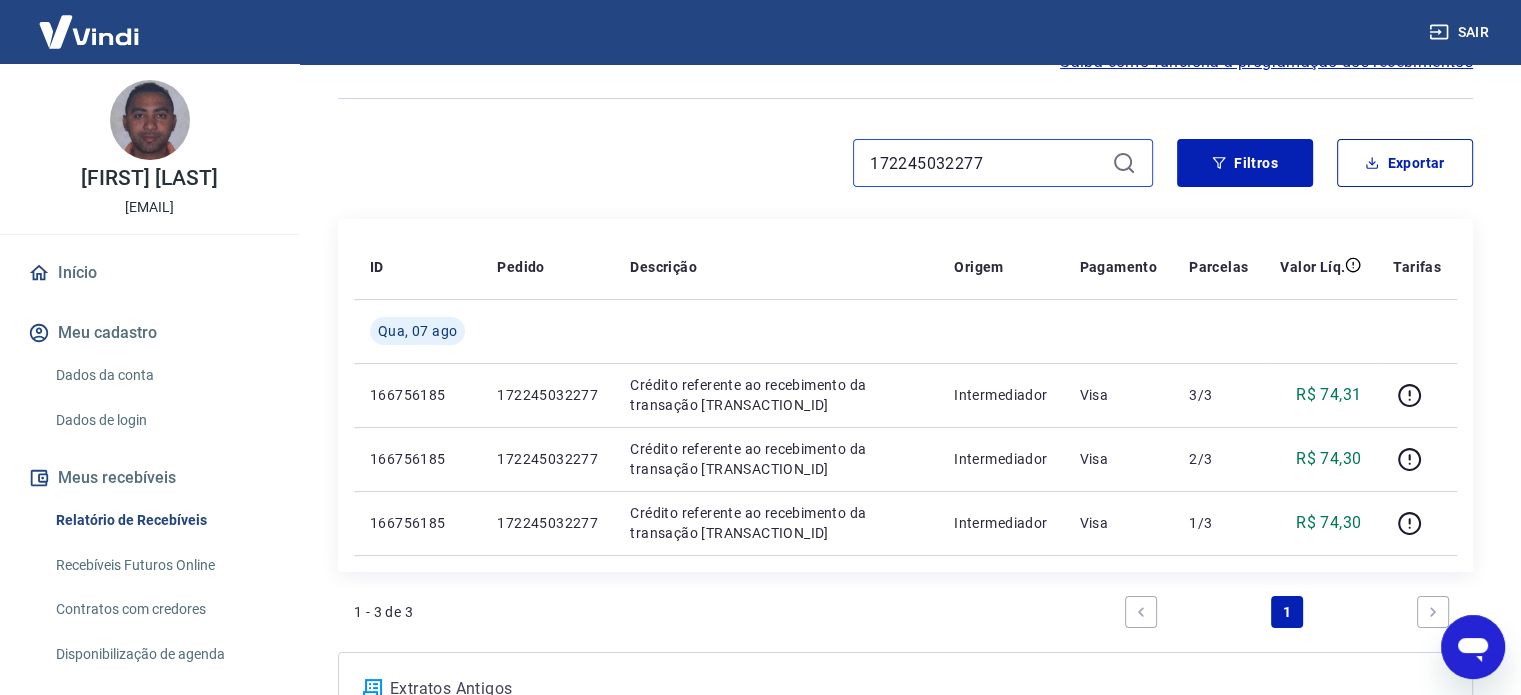 click on "172245032277" at bounding box center (987, 163) 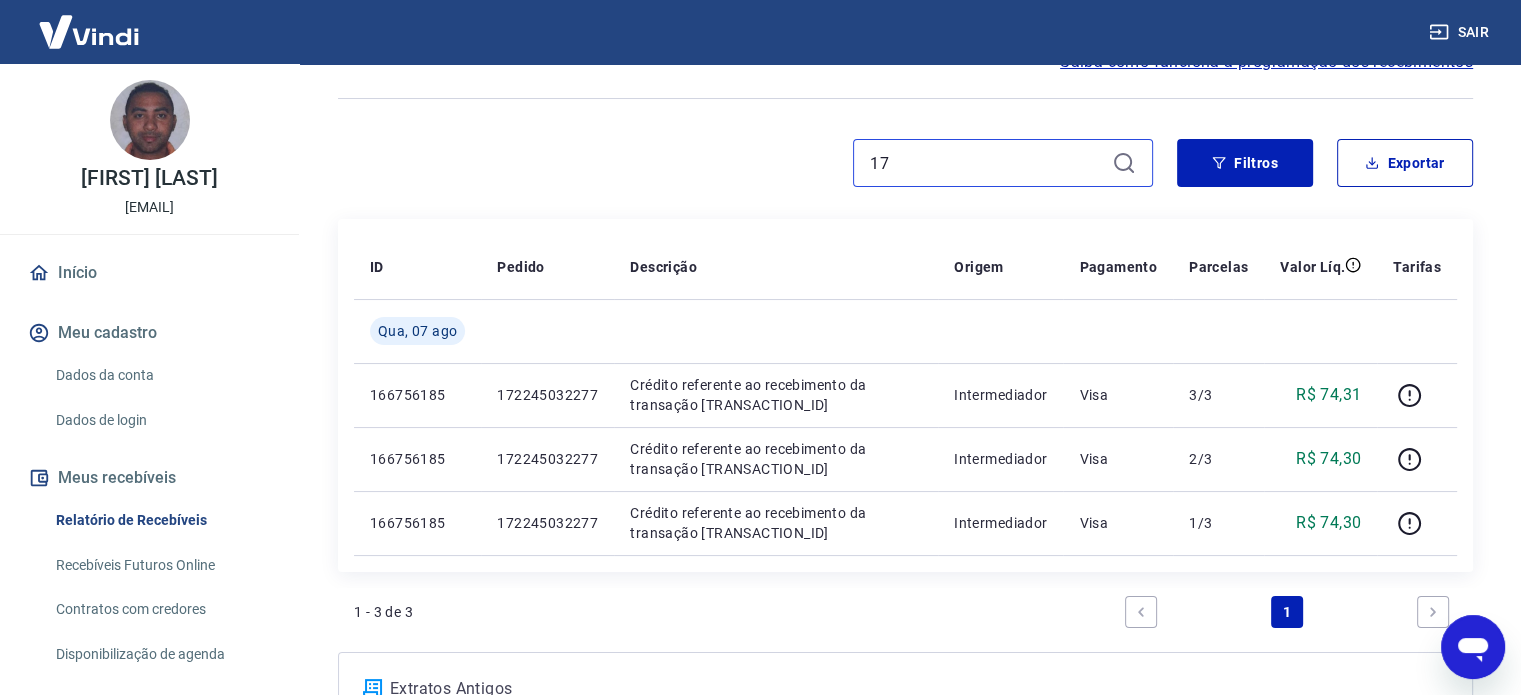 type on "1" 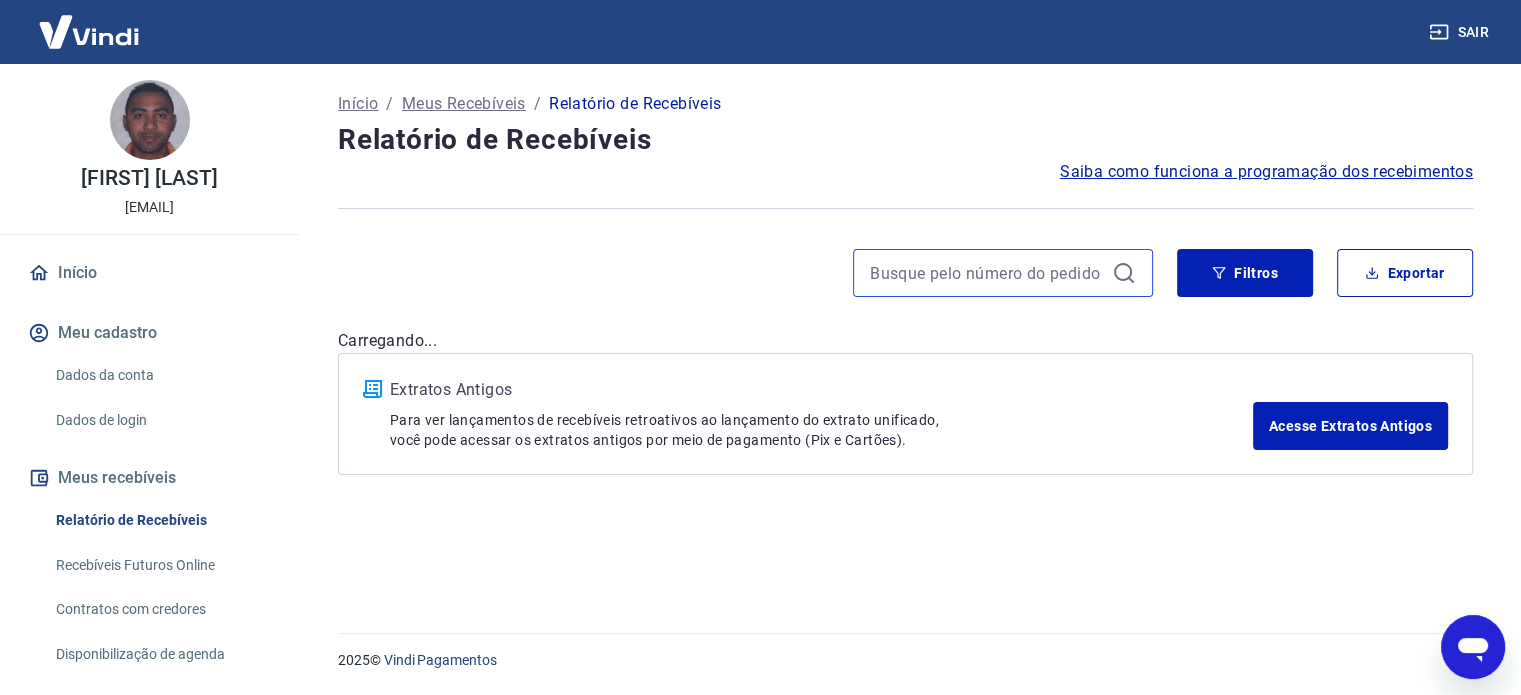 scroll, scrollTop: 0, scrollLeft: 0, axis: both 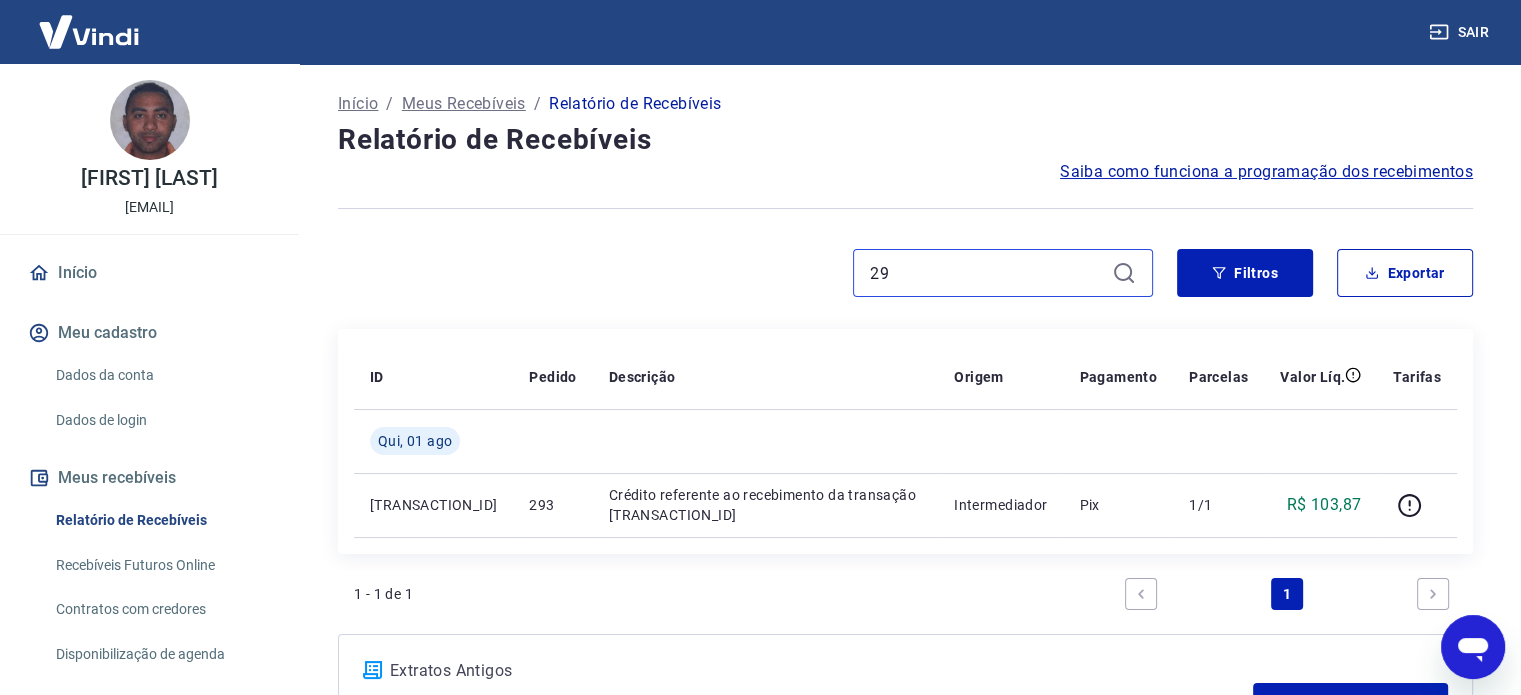 type on "2" 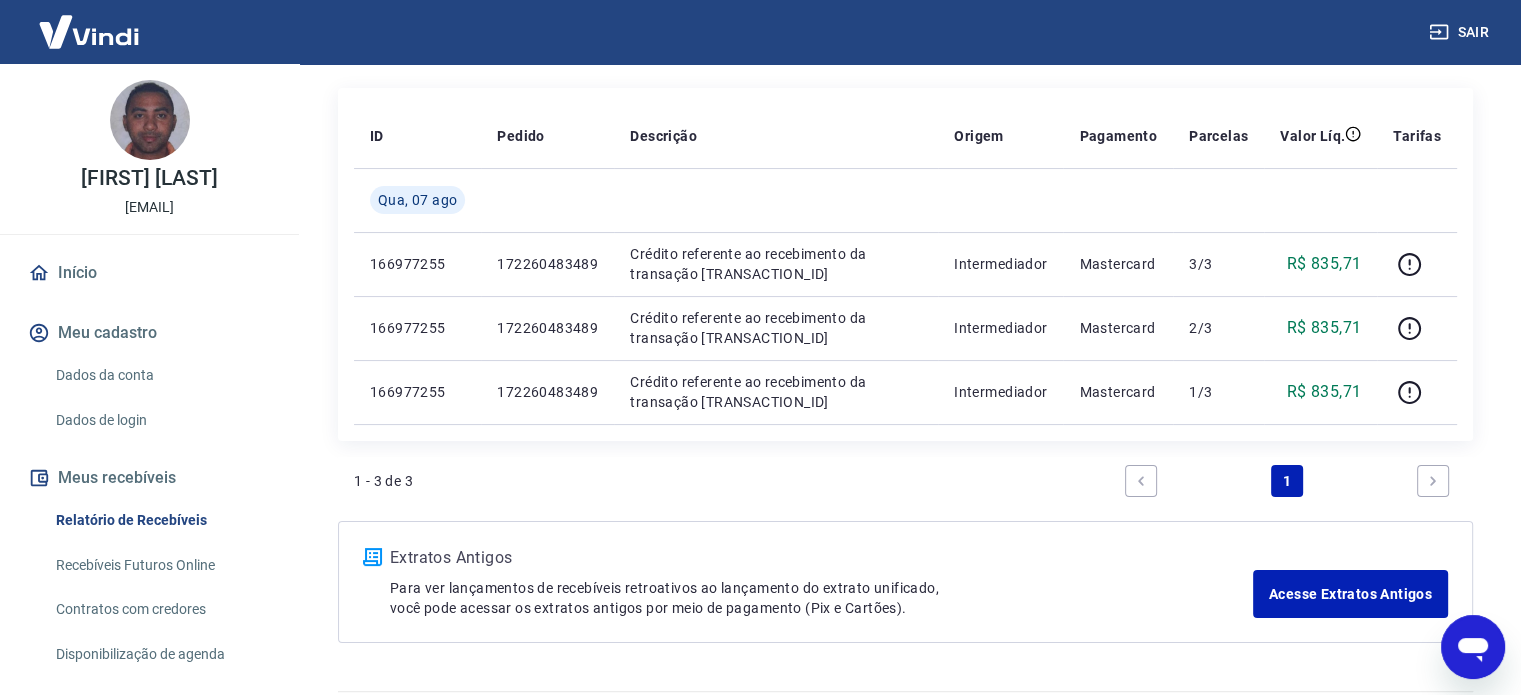 scroll, scrollTop: 239, scrollLeft: 0, axis: vertical 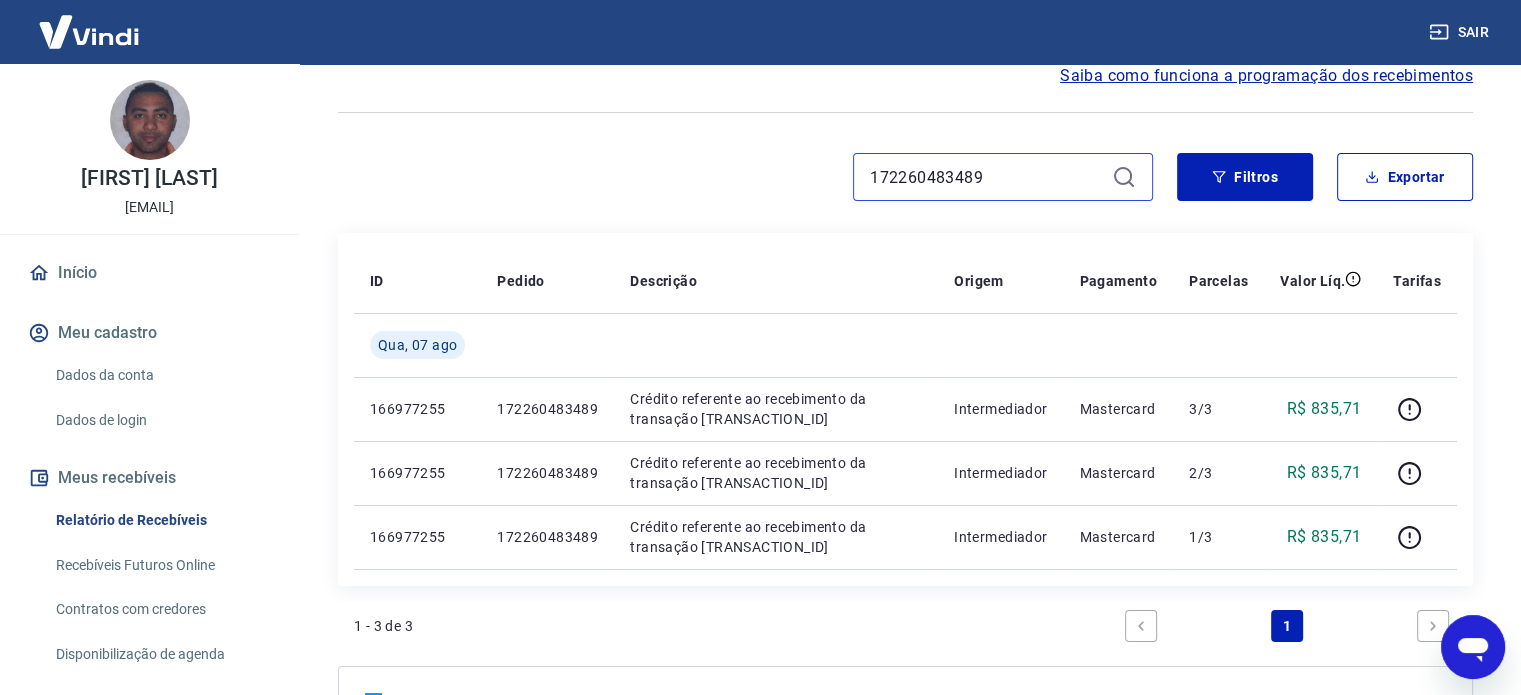 click on "172260483489" at bounding box center (987, 177) 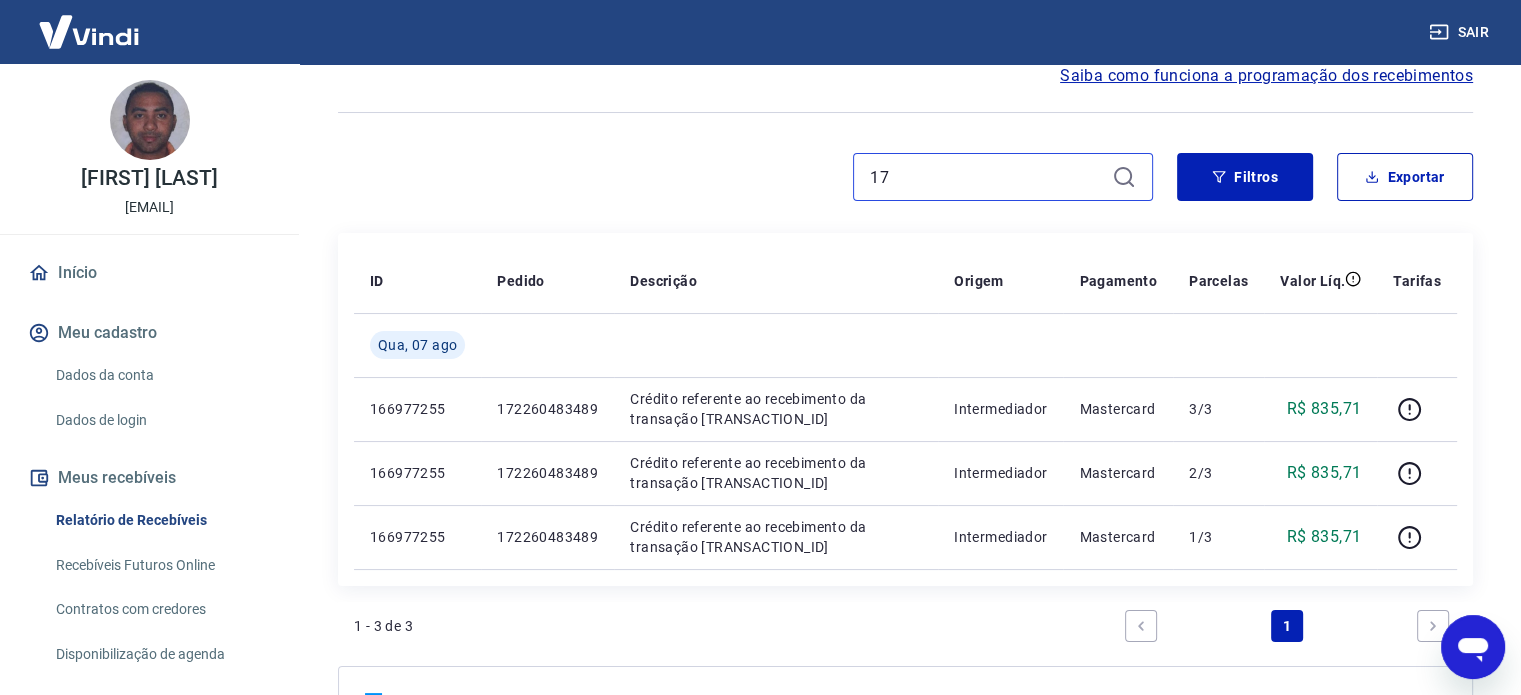 type on "1" 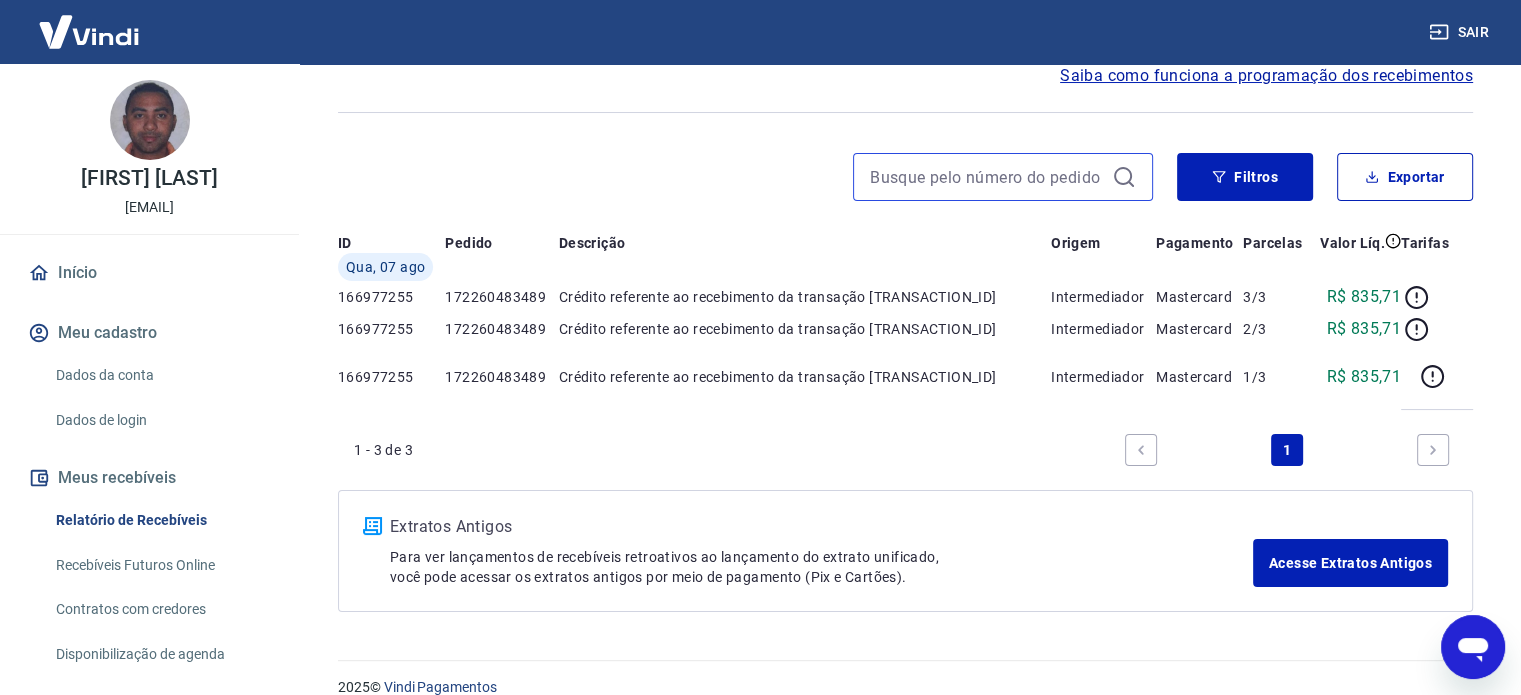 scroll, scrollTop: 0, scrollLeft: 0, axis: both 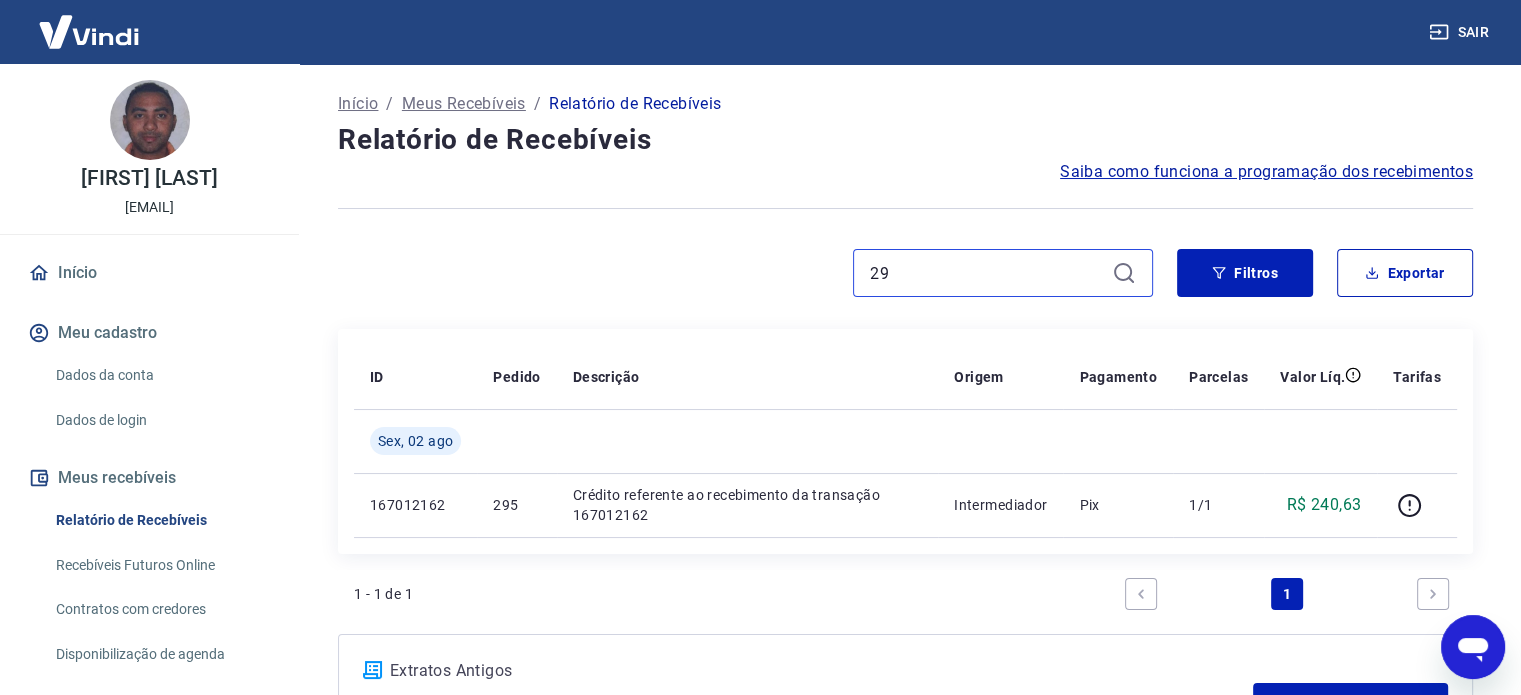 type on "2" 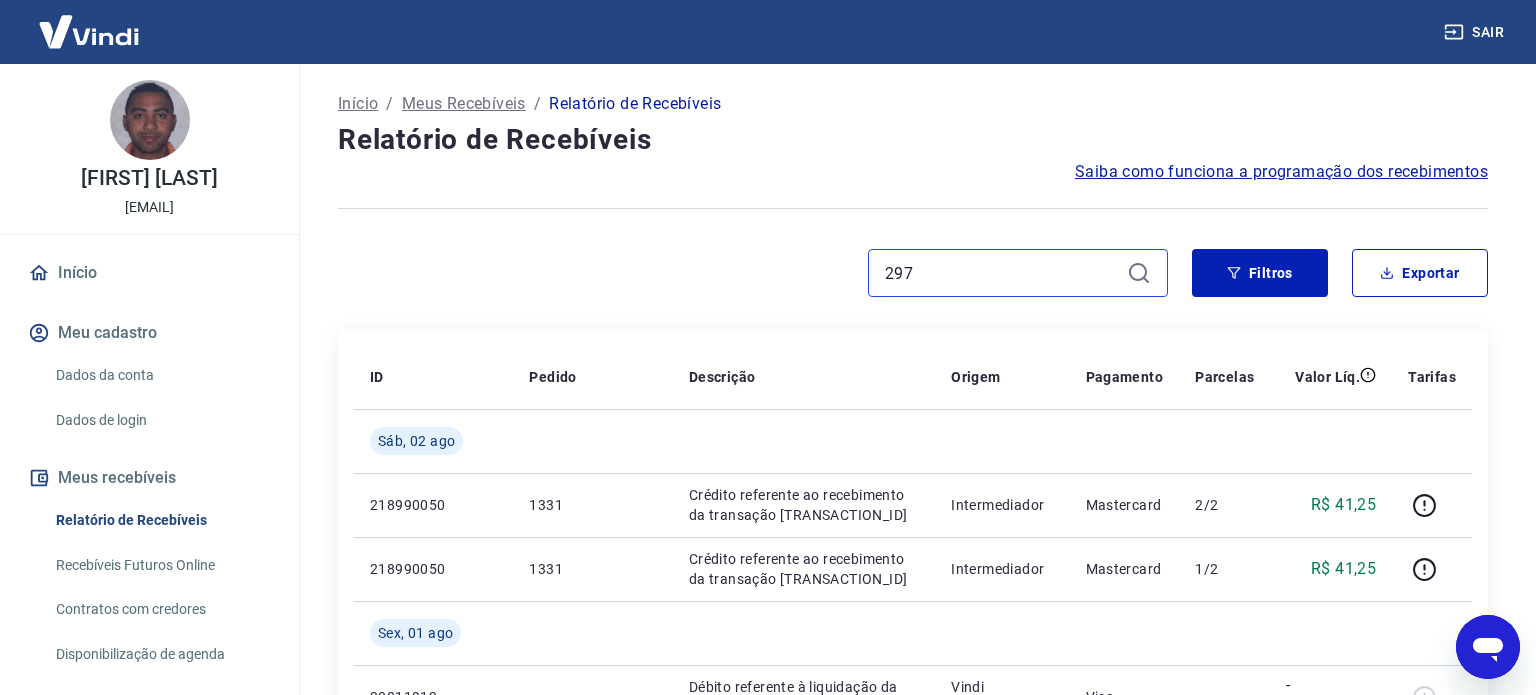 type on "297" 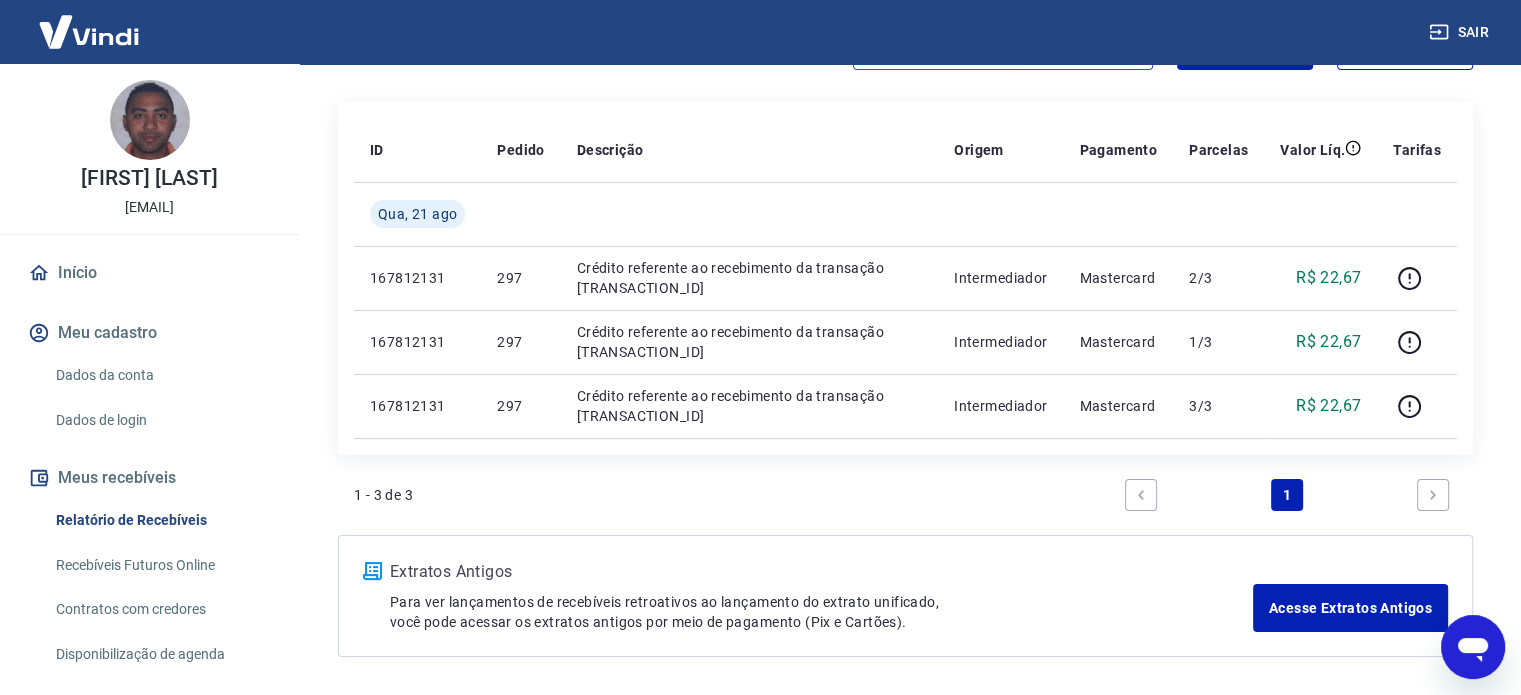 scroll, scrollTop: 223, scrollLeft: 0, axis: vertical 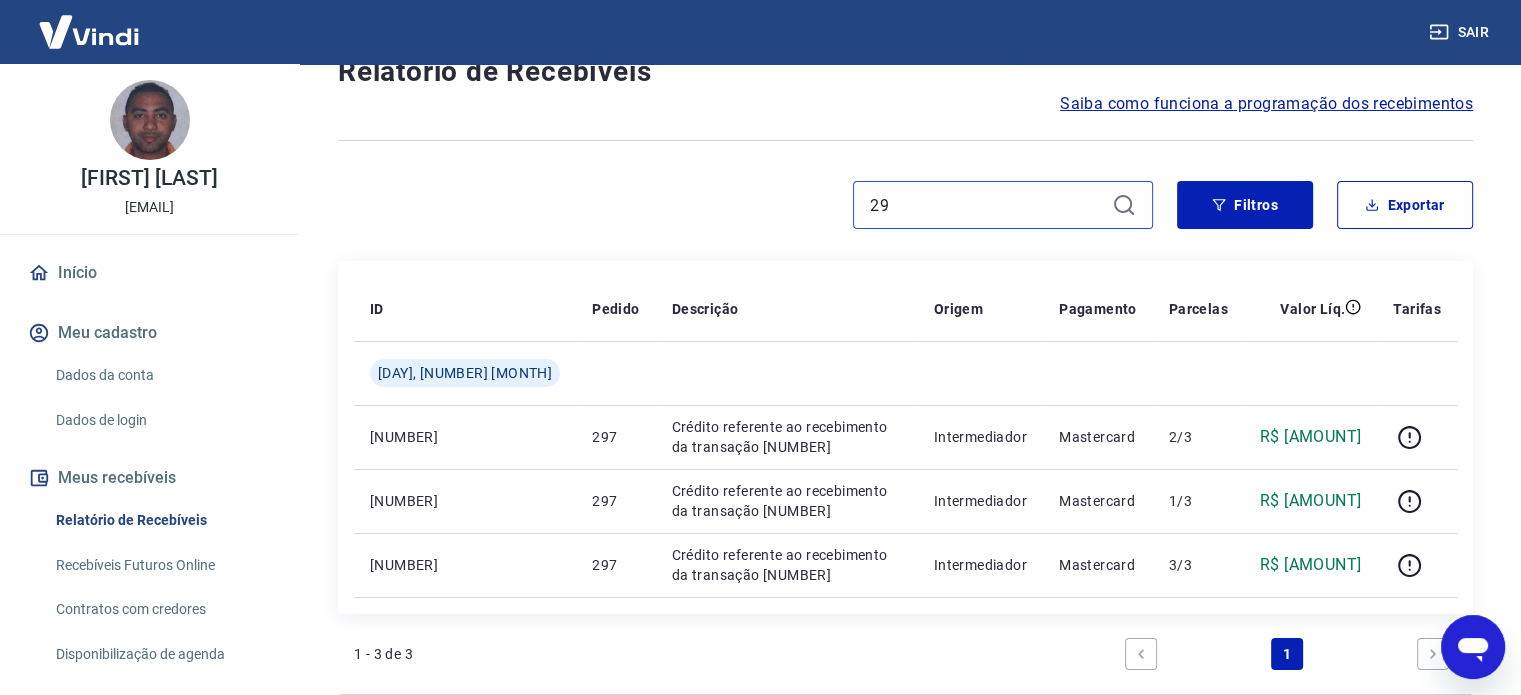 type on "2" 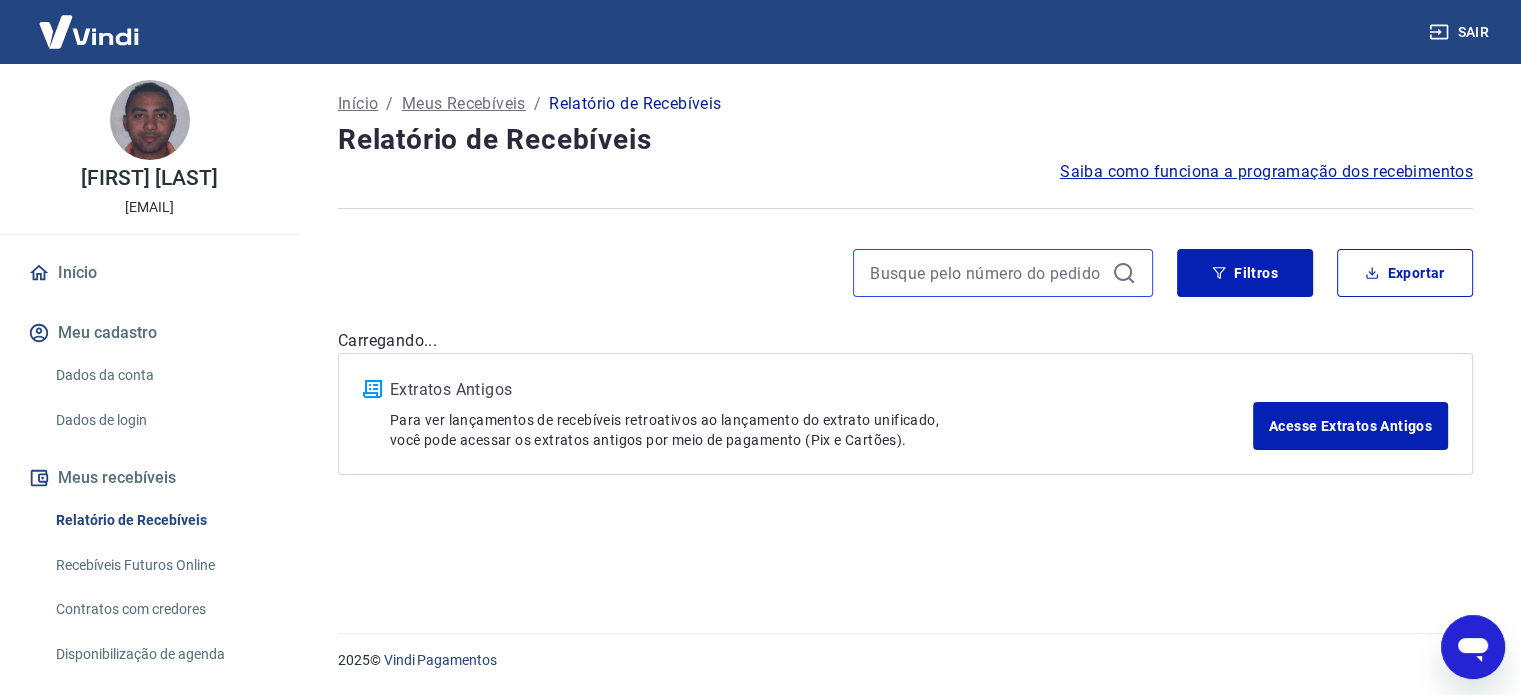 scroll, scrollTop: 0, scrollLeft: 0, axis: both 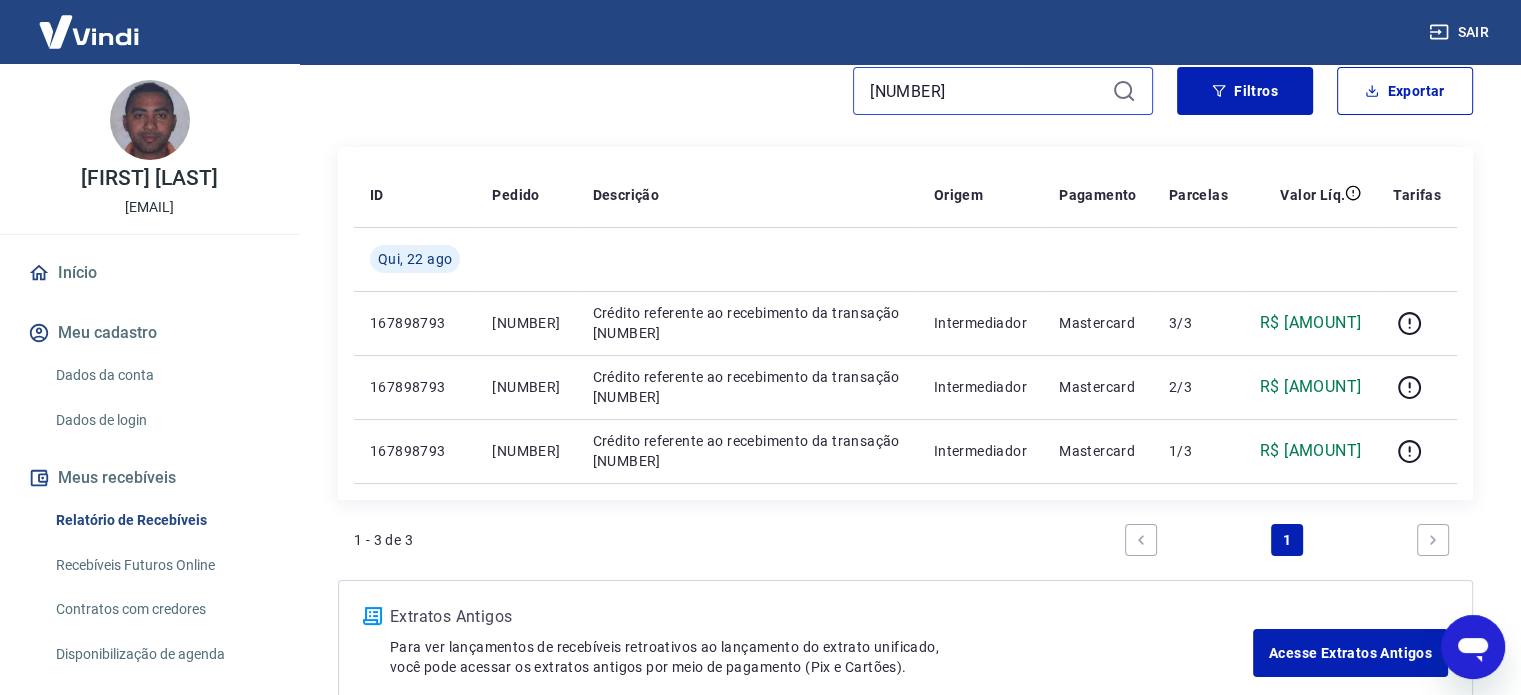click on "[NUMBER]" at bounding box center [987, 91] 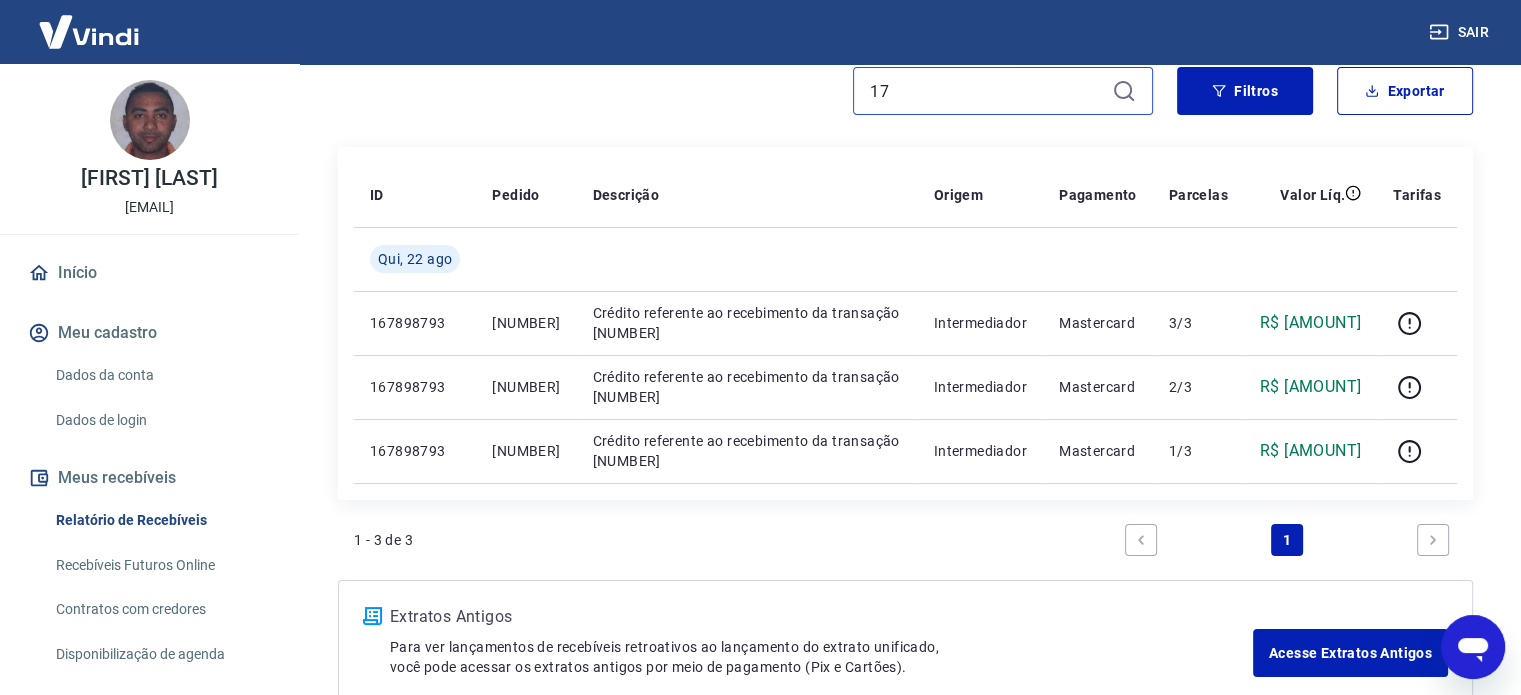 type on "1" 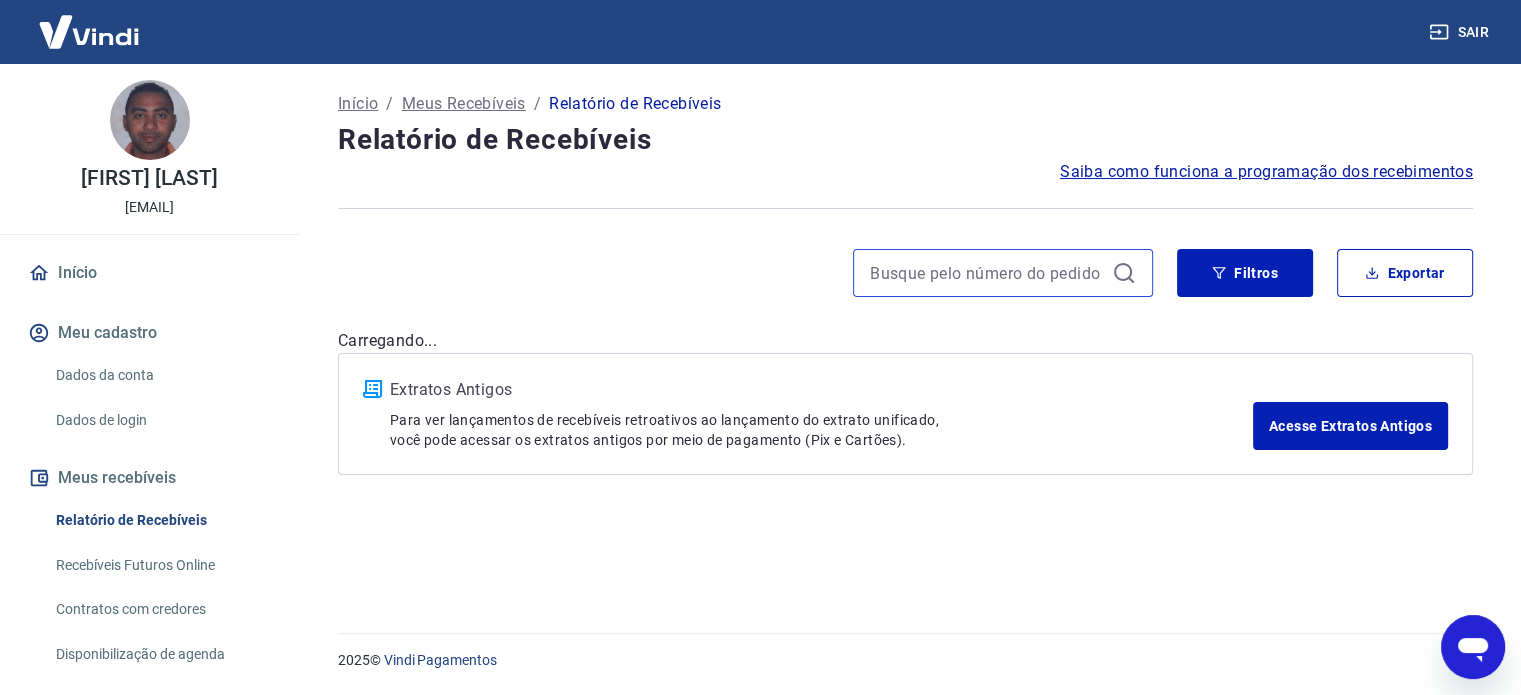 scroll, scrollTop: 0, scrollLeft: 0, axis: both 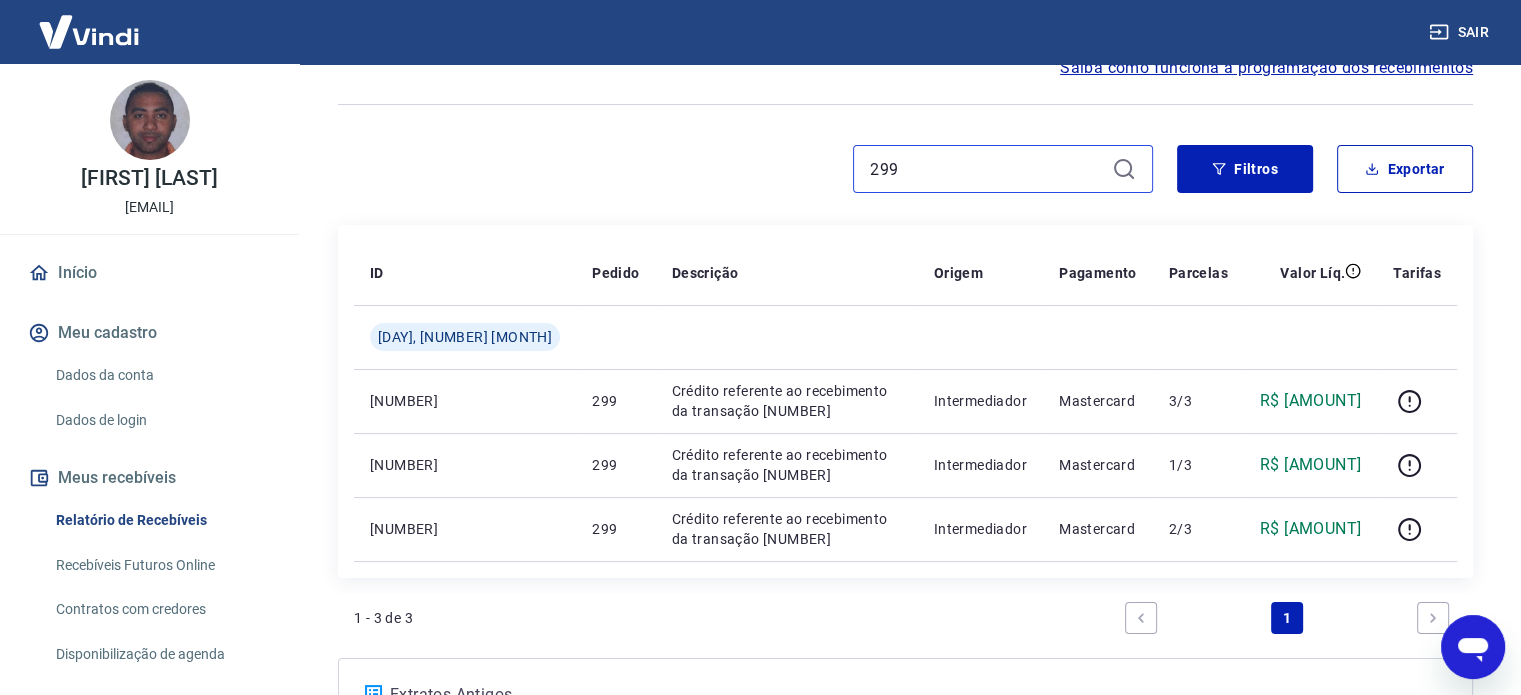 click on "299" at bounding box center (987, 169) 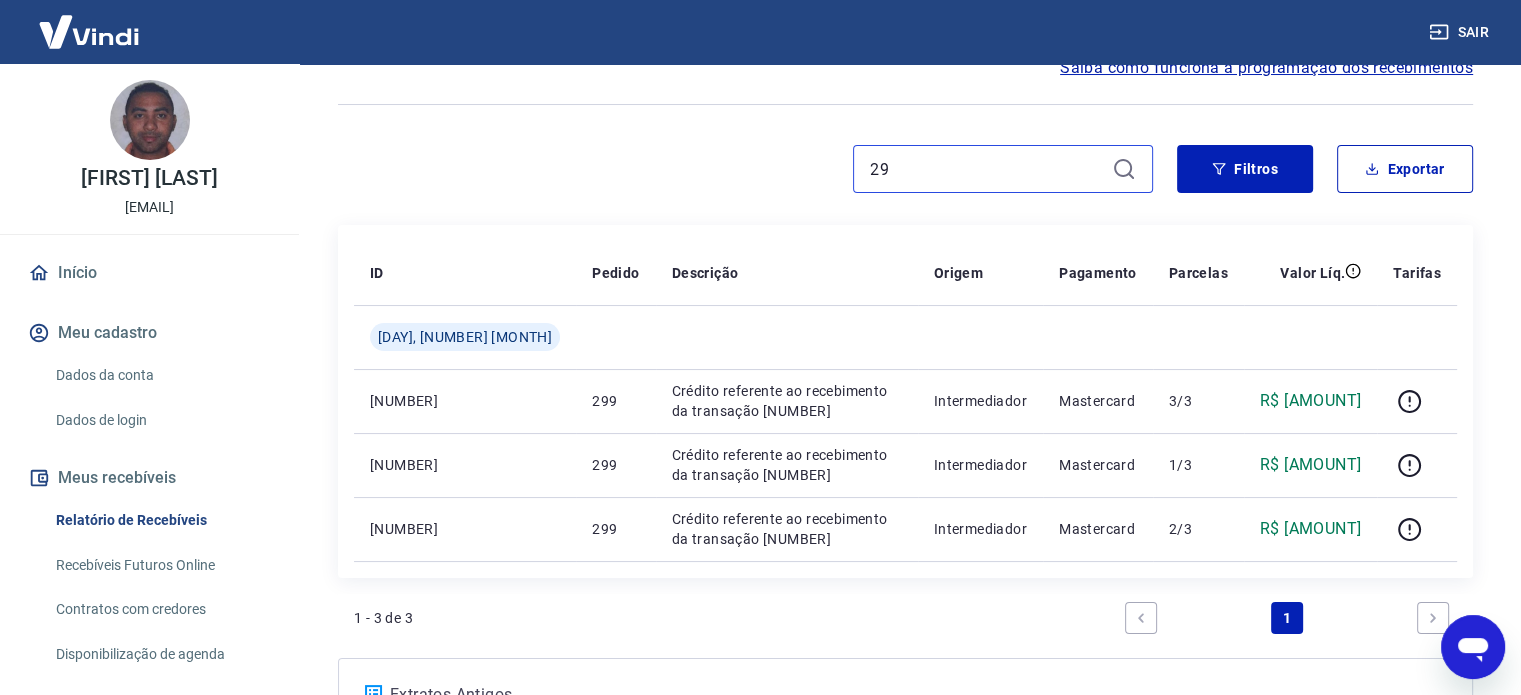 type on "2" 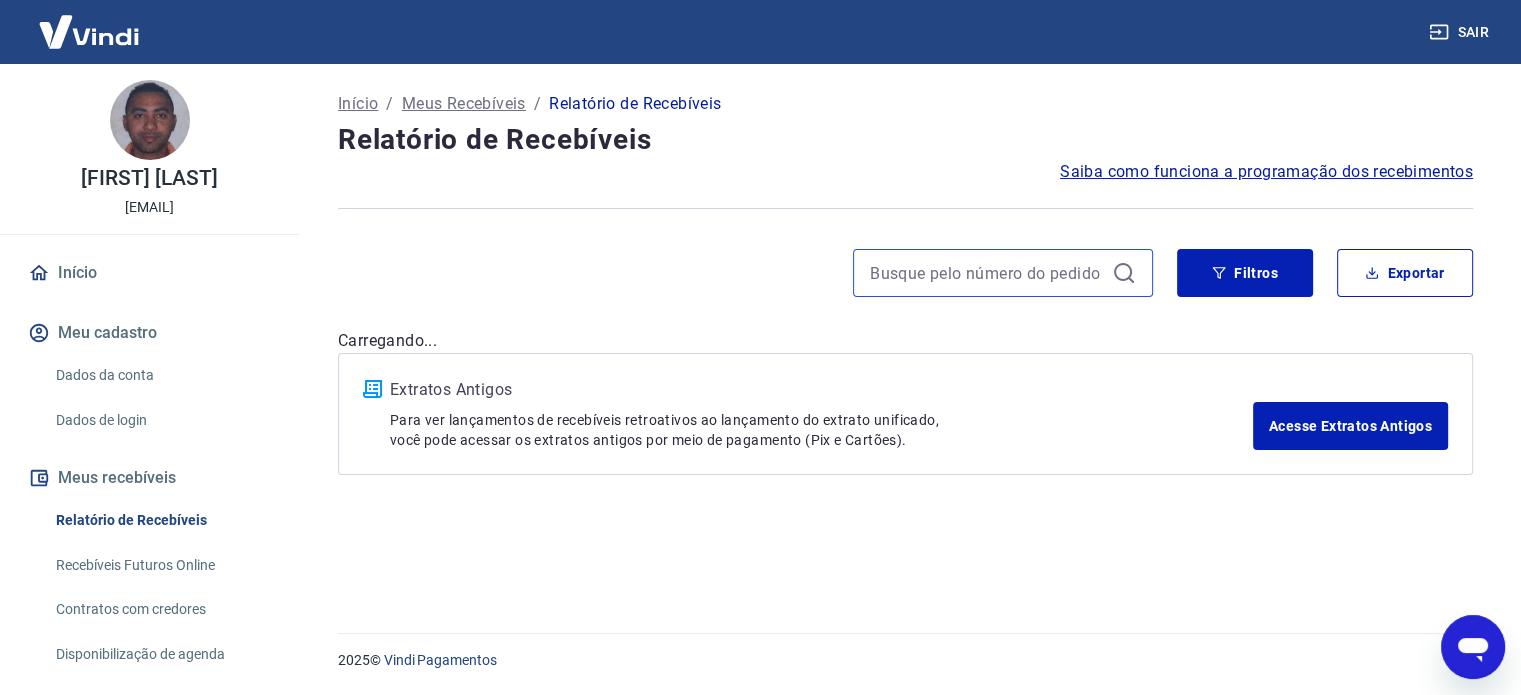 scroll, scrollTop: 0, scrollLeft: 0, axis: both 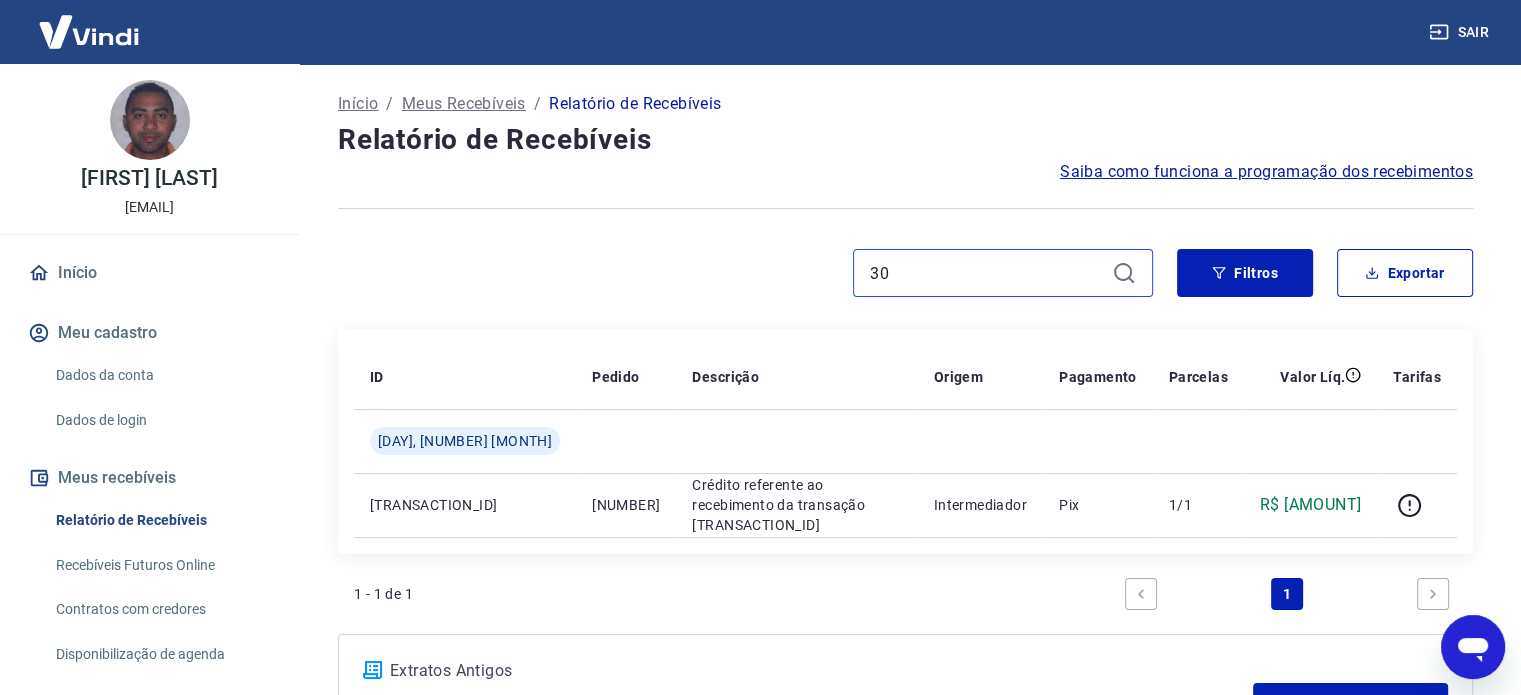 type on "3" 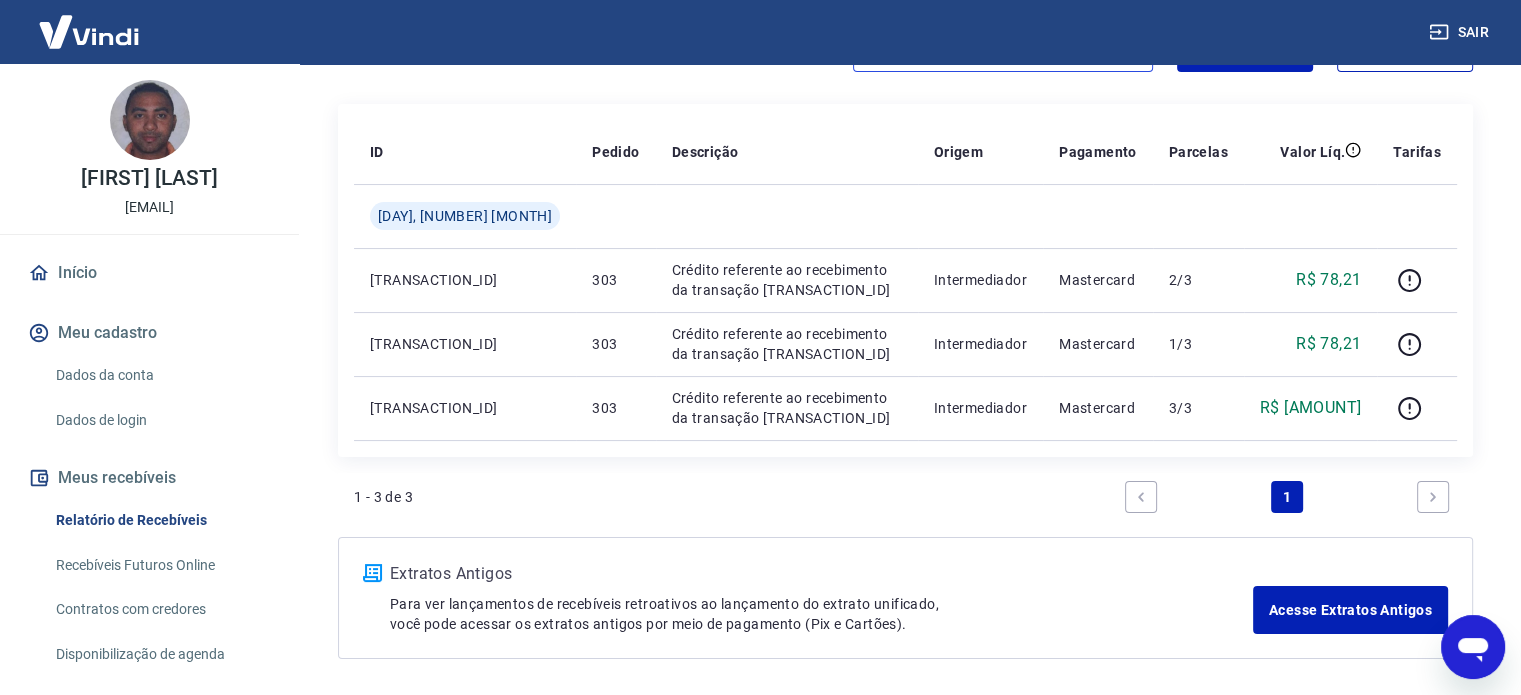 scroll, scrollTop: 223, scrollLeft: 0, axis: vertical 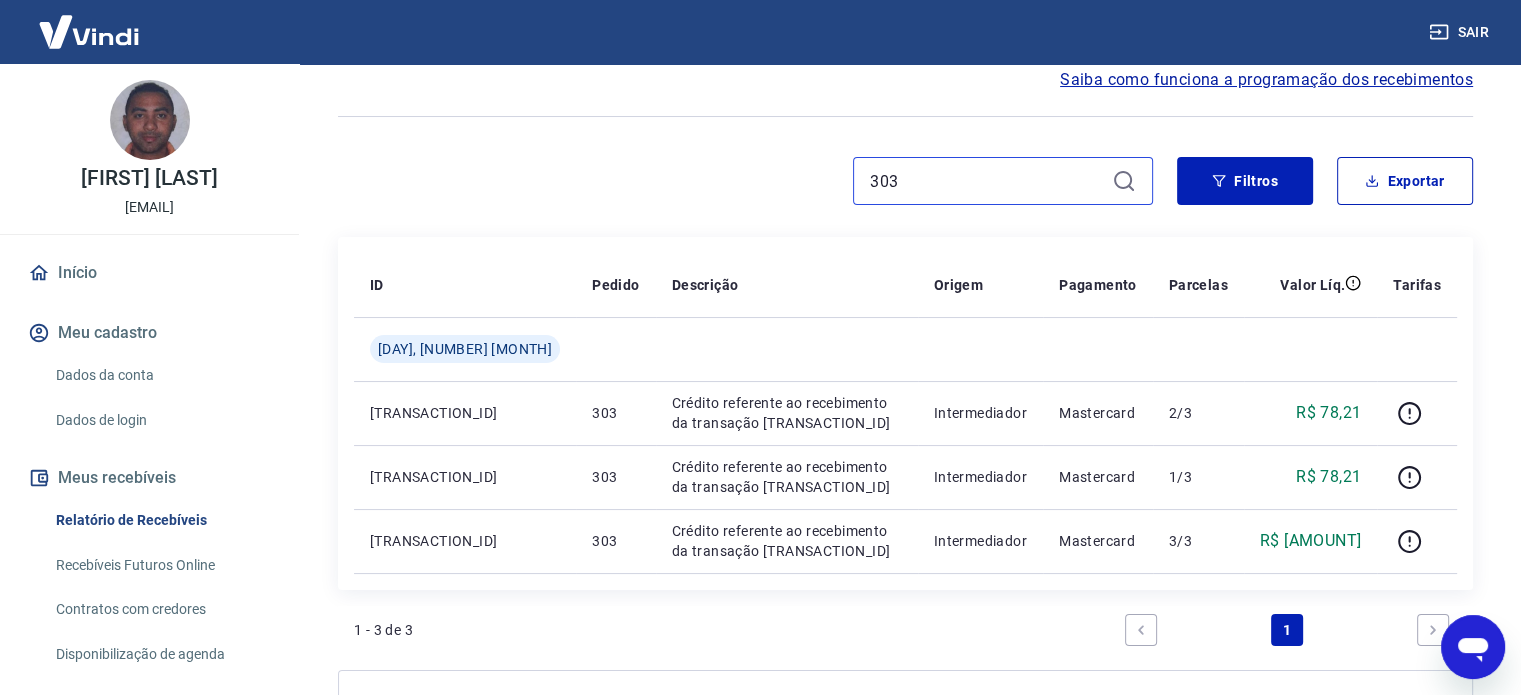 click on "303" at bounding box center [987, 181] 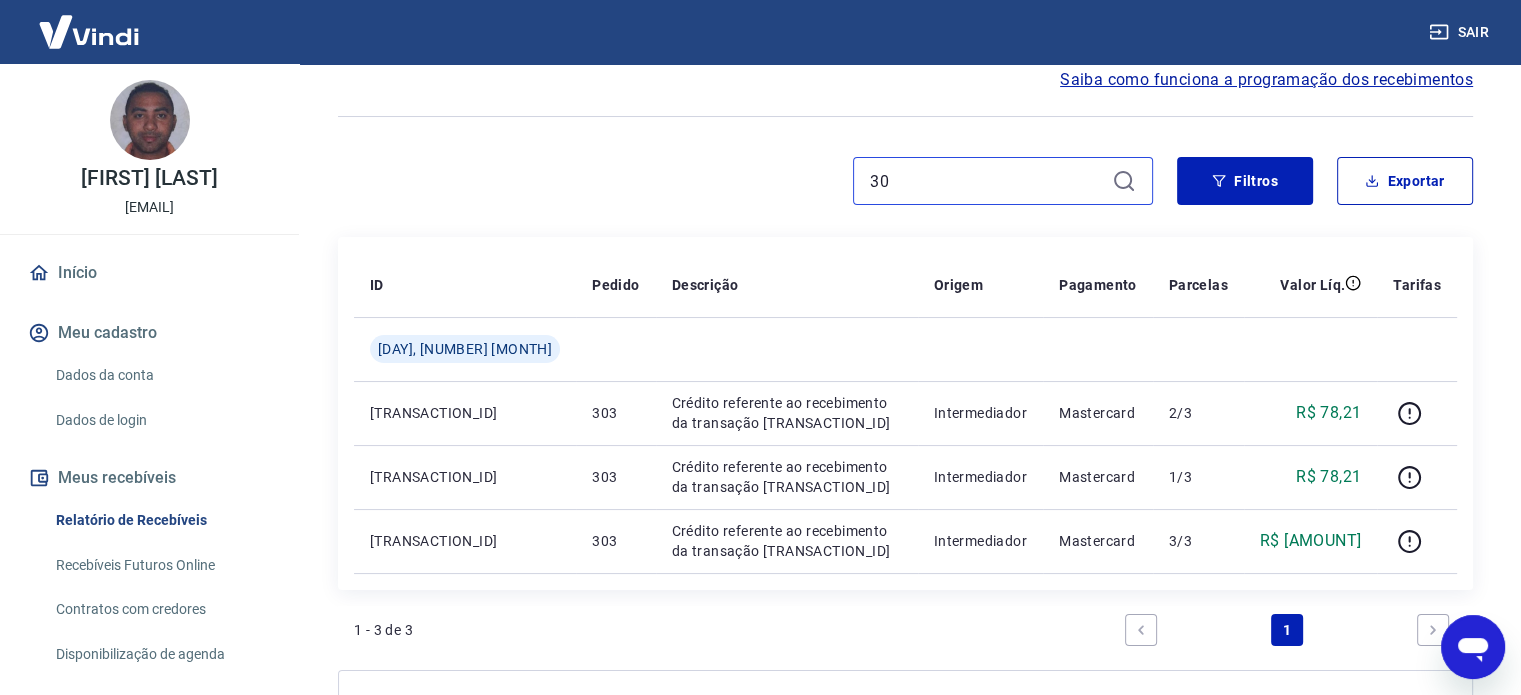 type on "3" 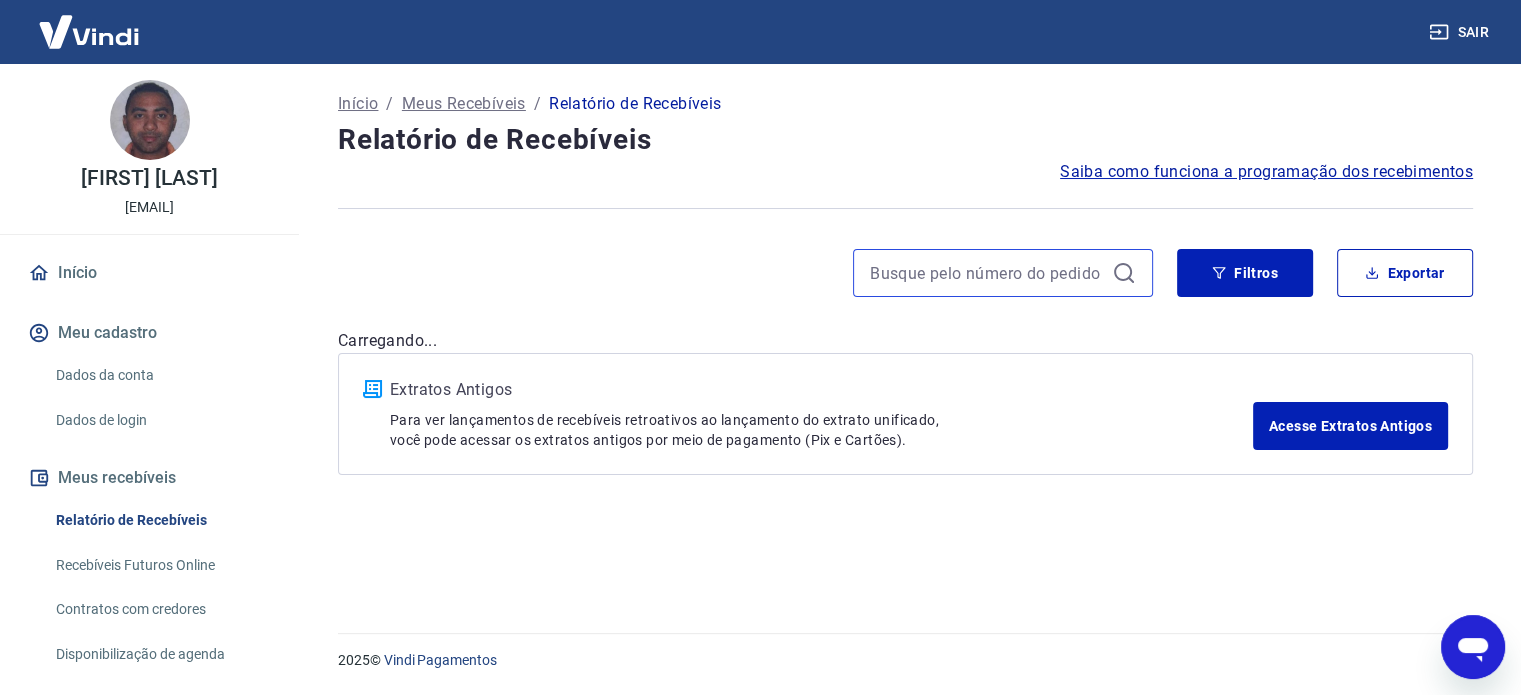 scroll, scrollTop: 0, scrollLeft: 0, axis: both 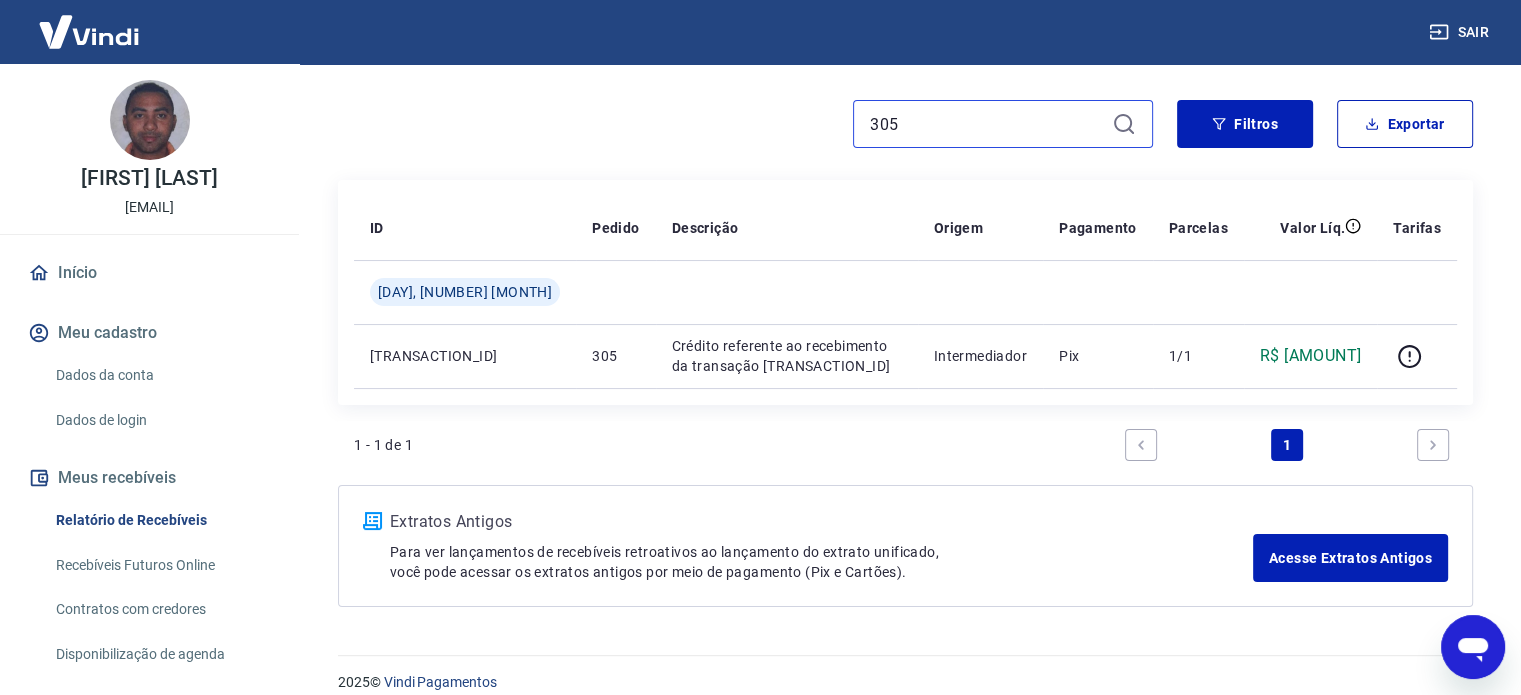 click on "305" at bounding box center [987, 124] 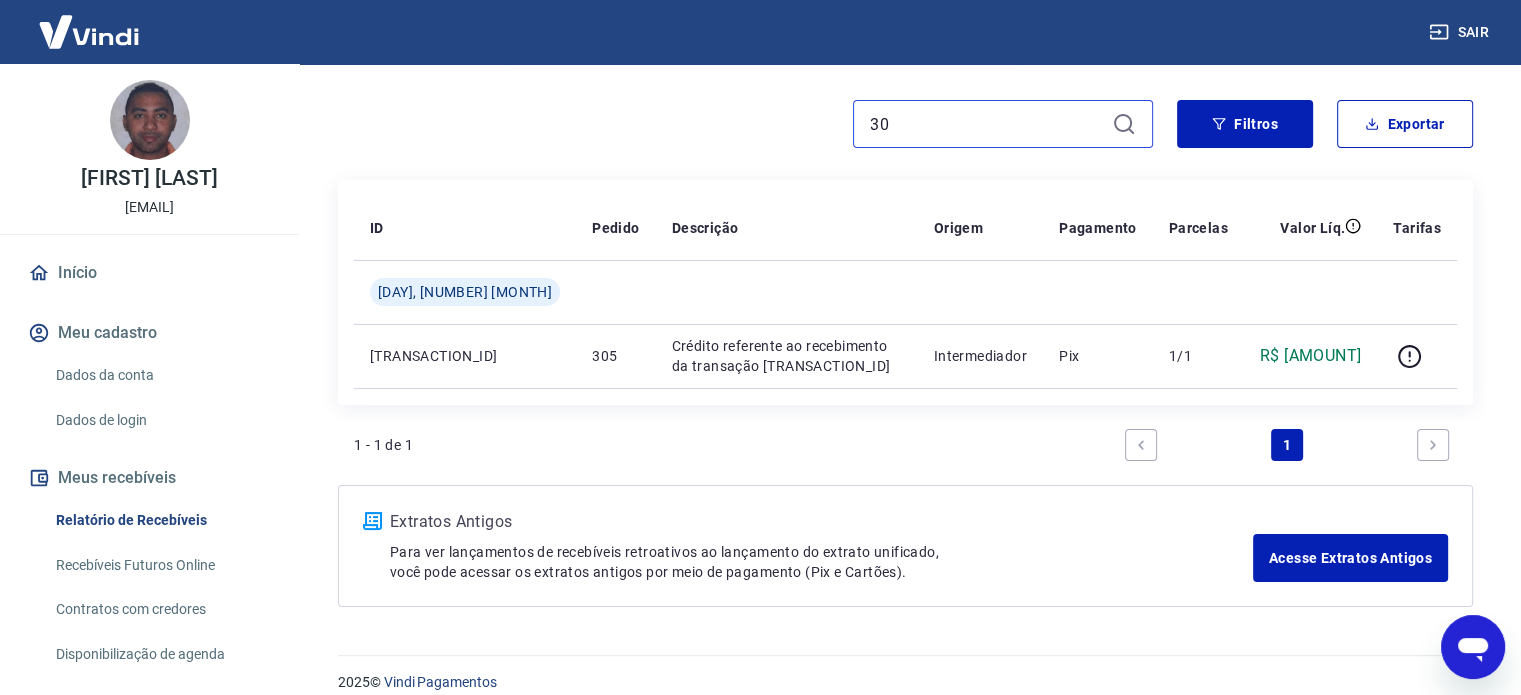 type on "3" 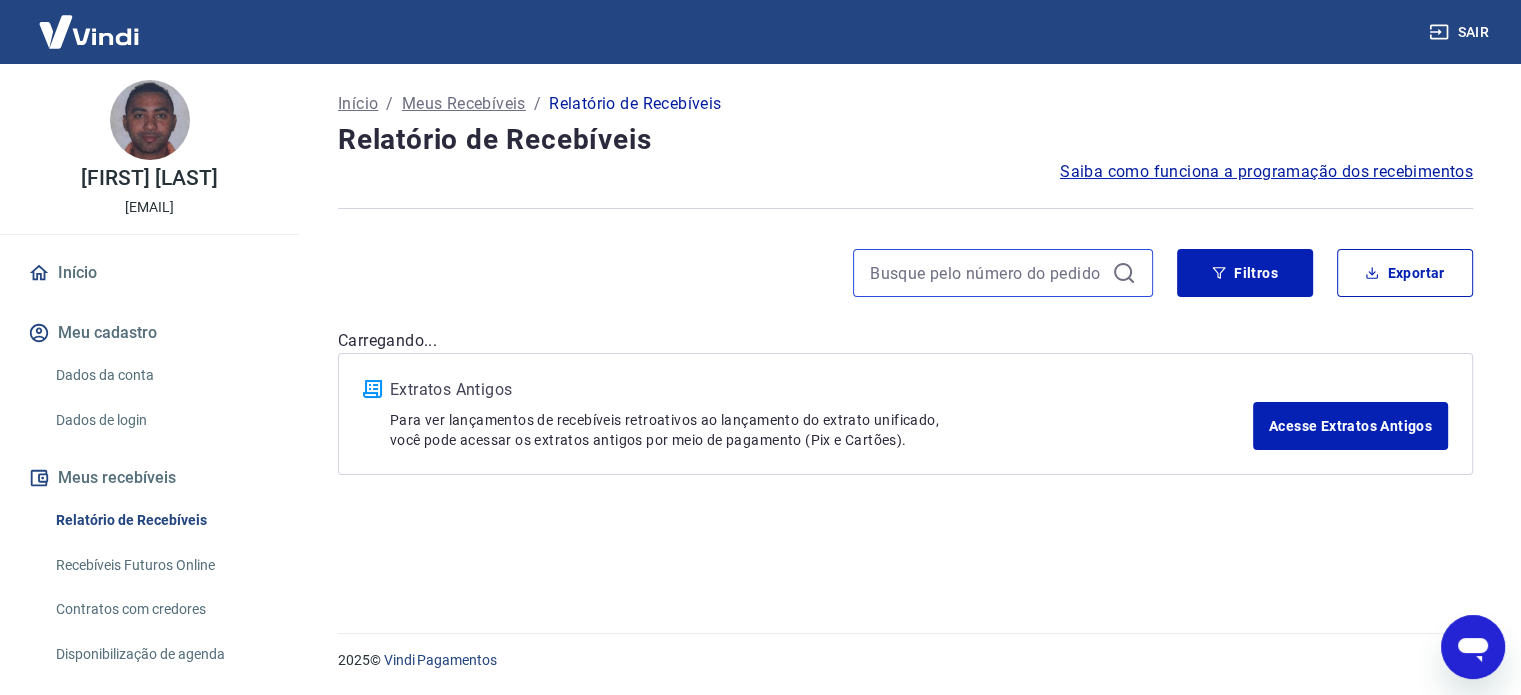 scroll, scrollTop: 0, scrollLeft: 0, axis: both 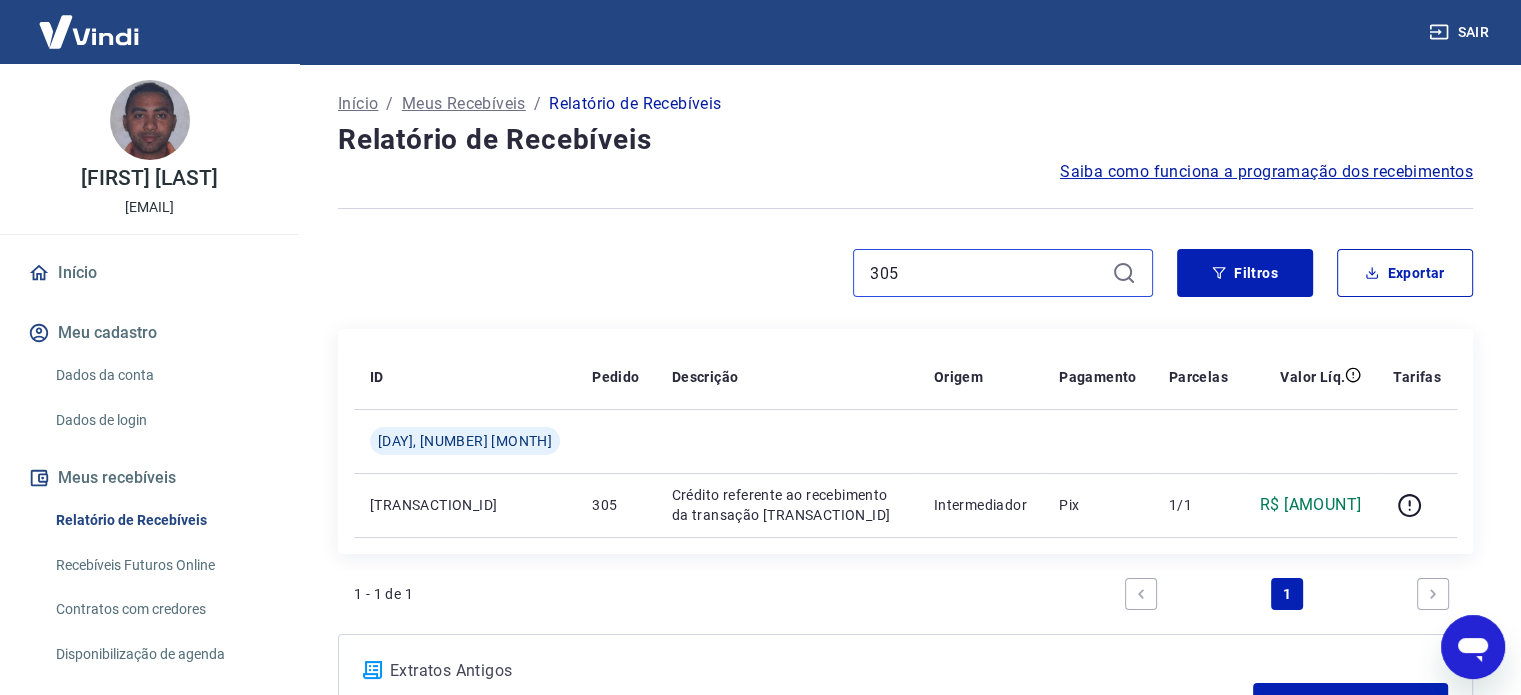 click on "305" at bounding box center (987, 273) 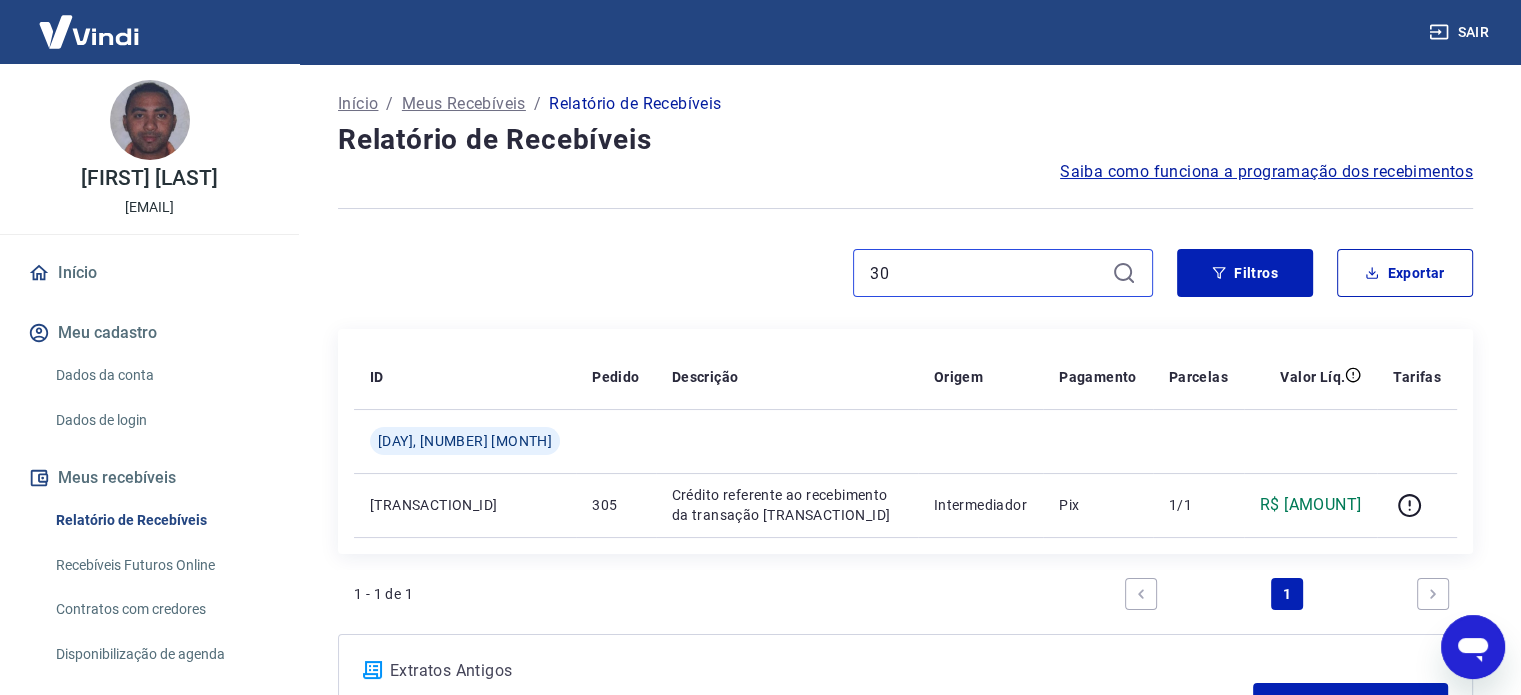 type on "3" 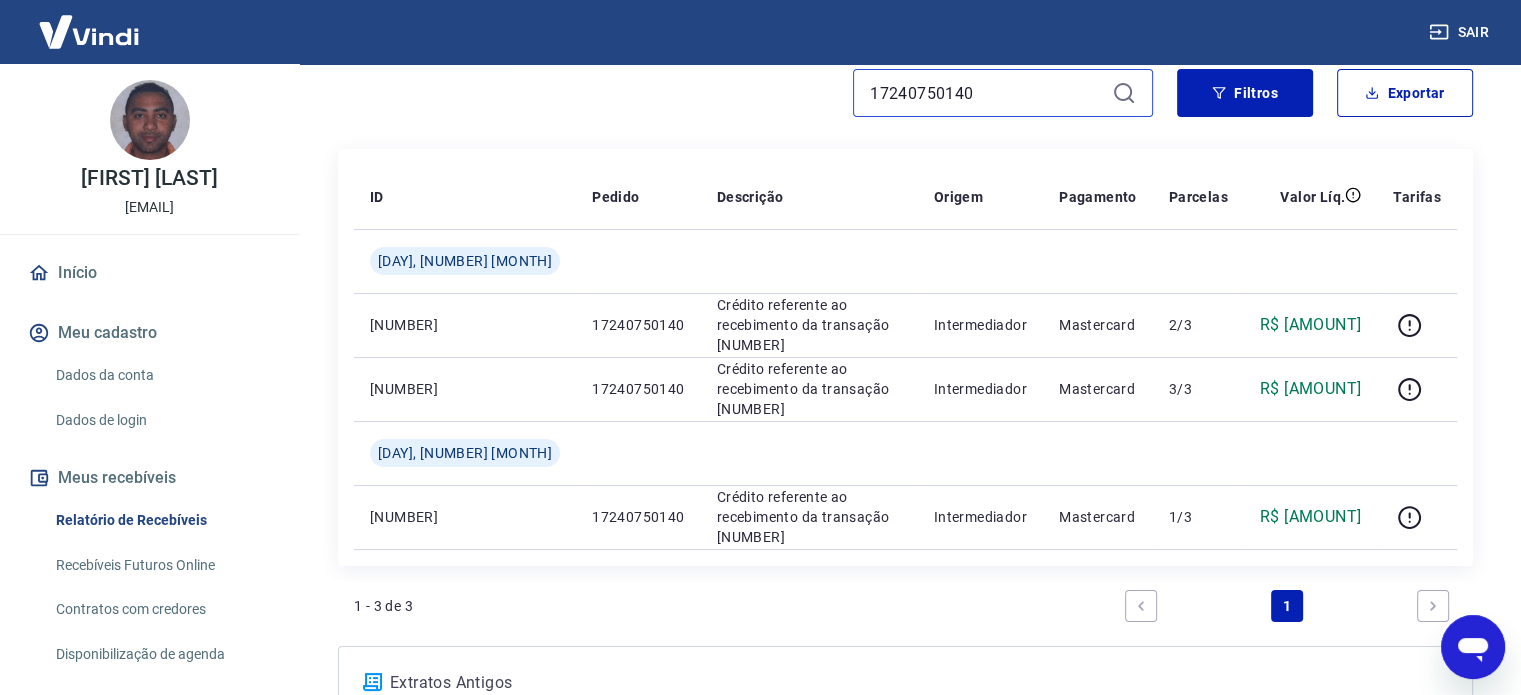 scroll, scrollTop: 184, scrollLeft: 0, axis: vertical 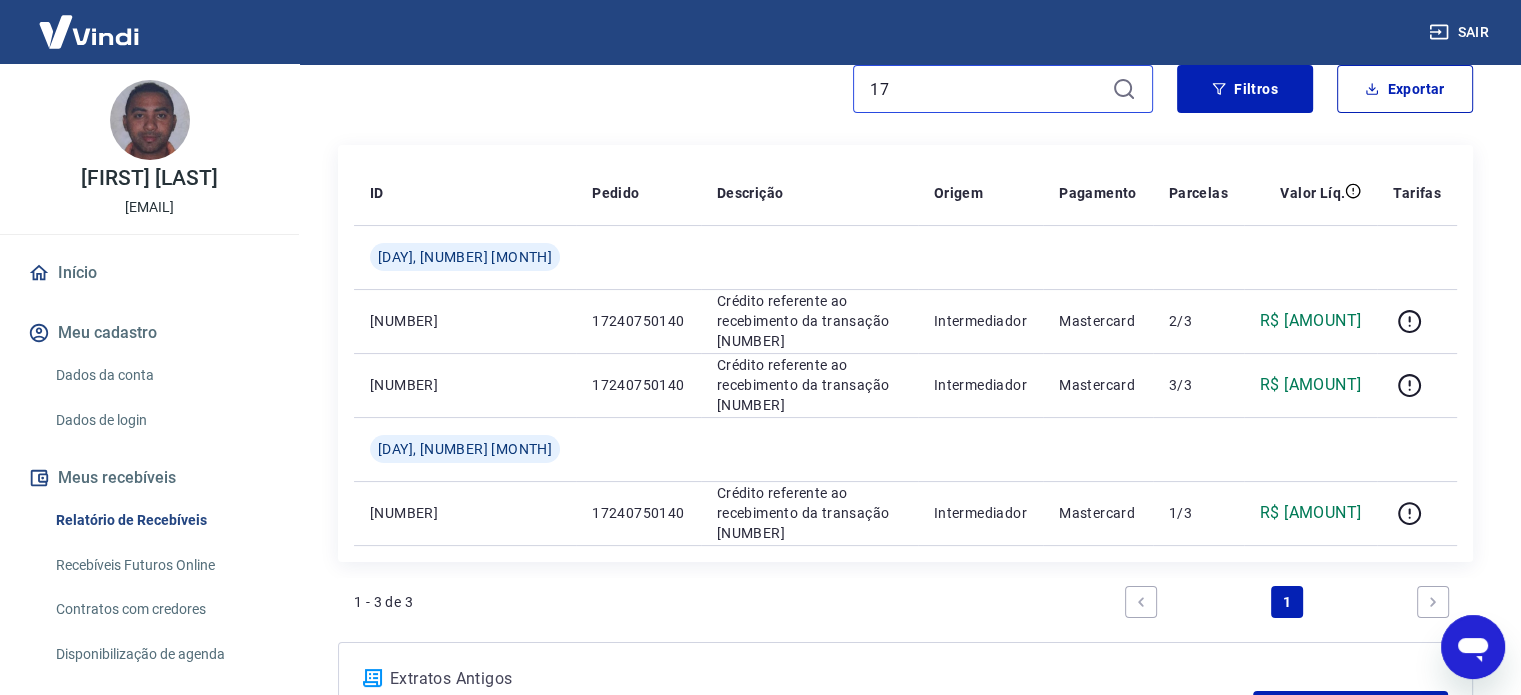 type on "1" 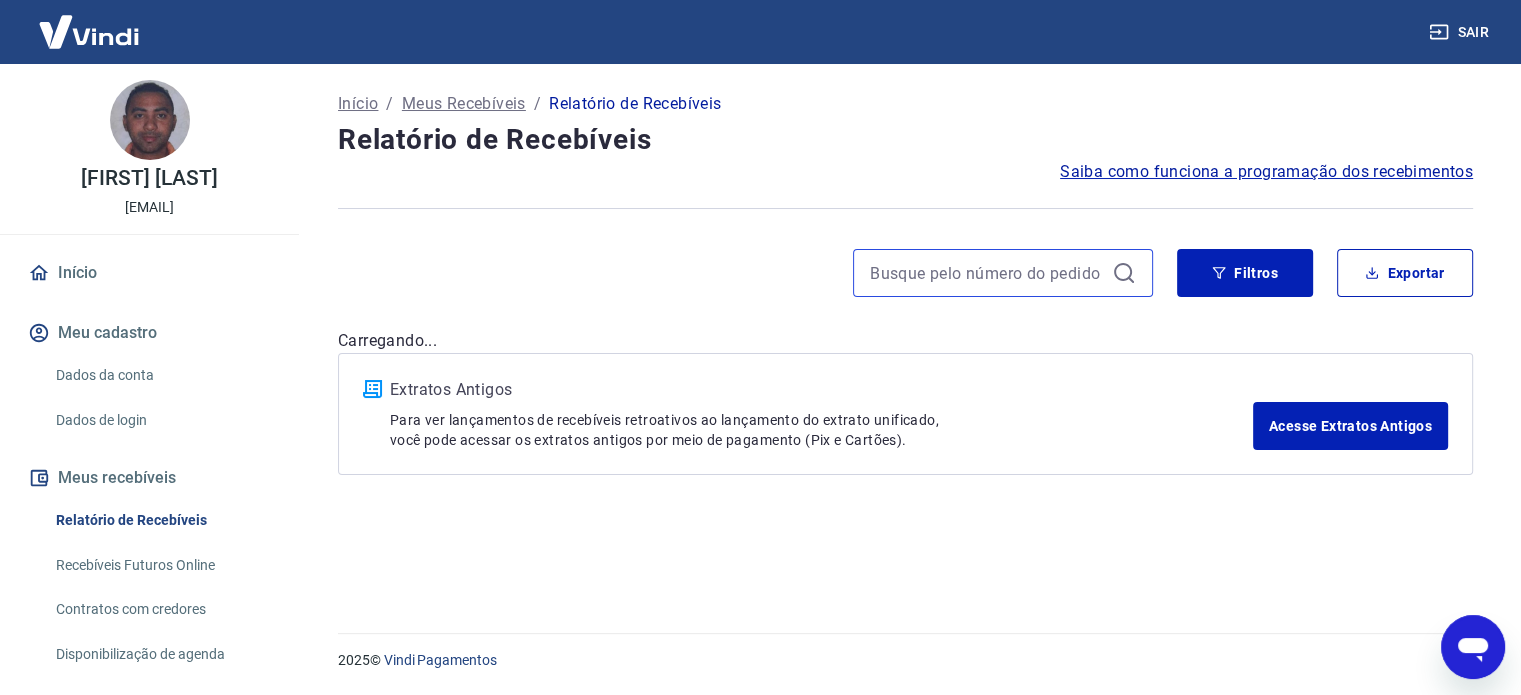 scroll, scrollTop: 0, scrollLeft: 0, axis: both 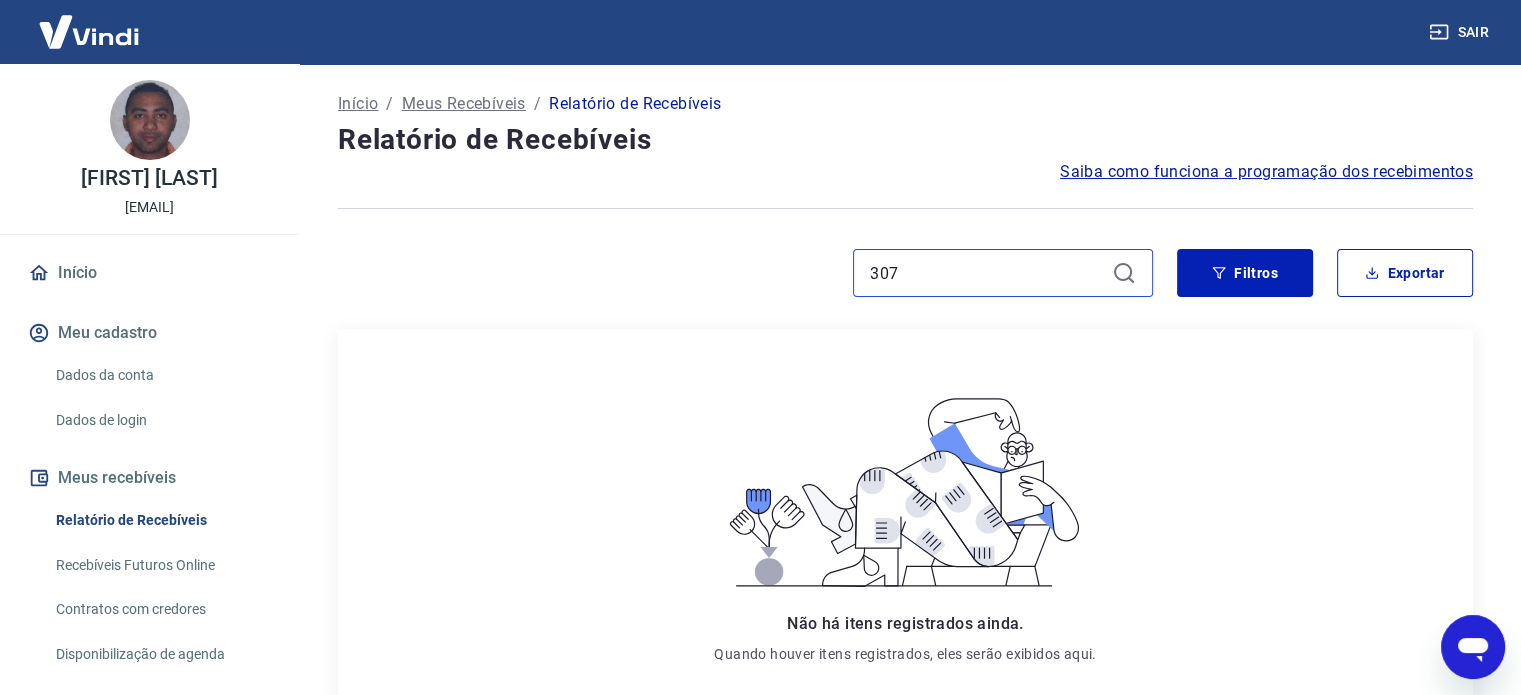 click on "307" at bounding box center (987, 273) 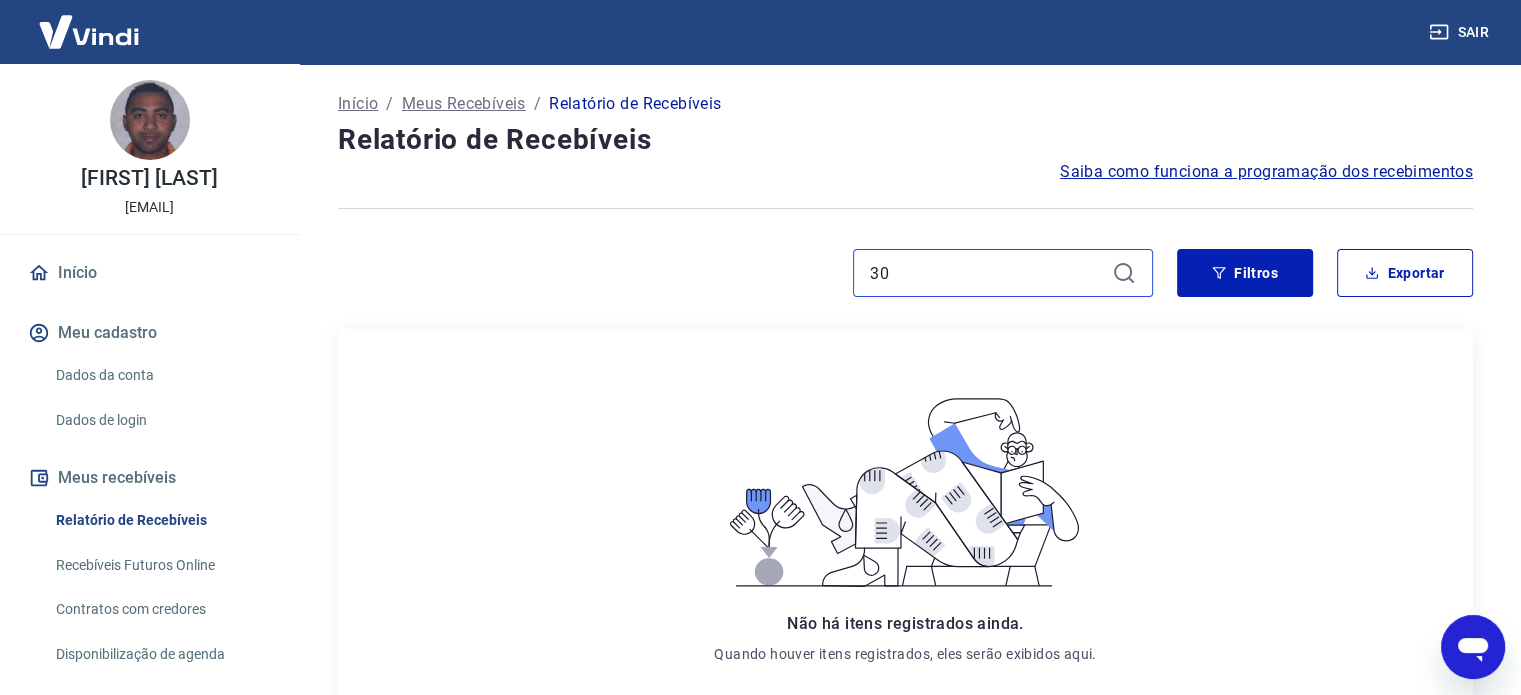 type on "3" 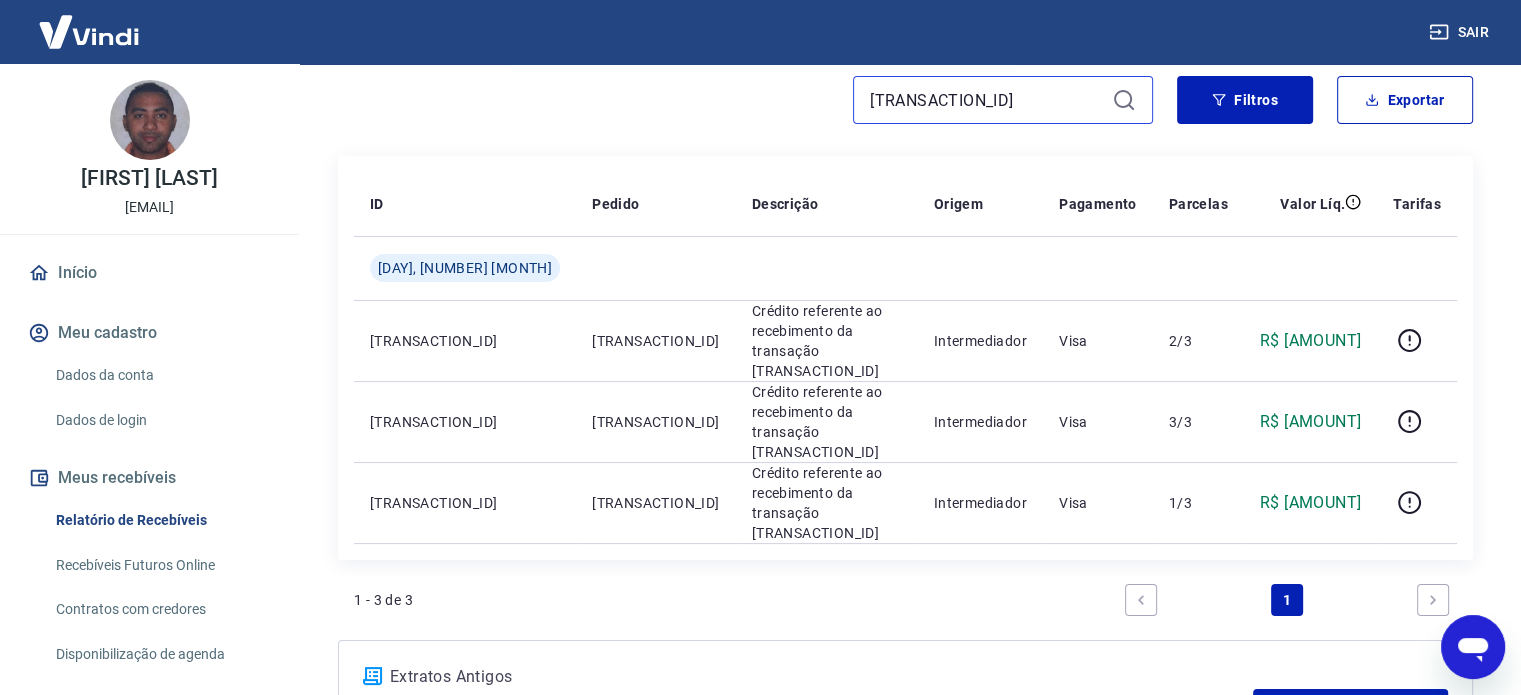 scroll, scrollTop: 192, scrollLeft: 0, axis: vertical 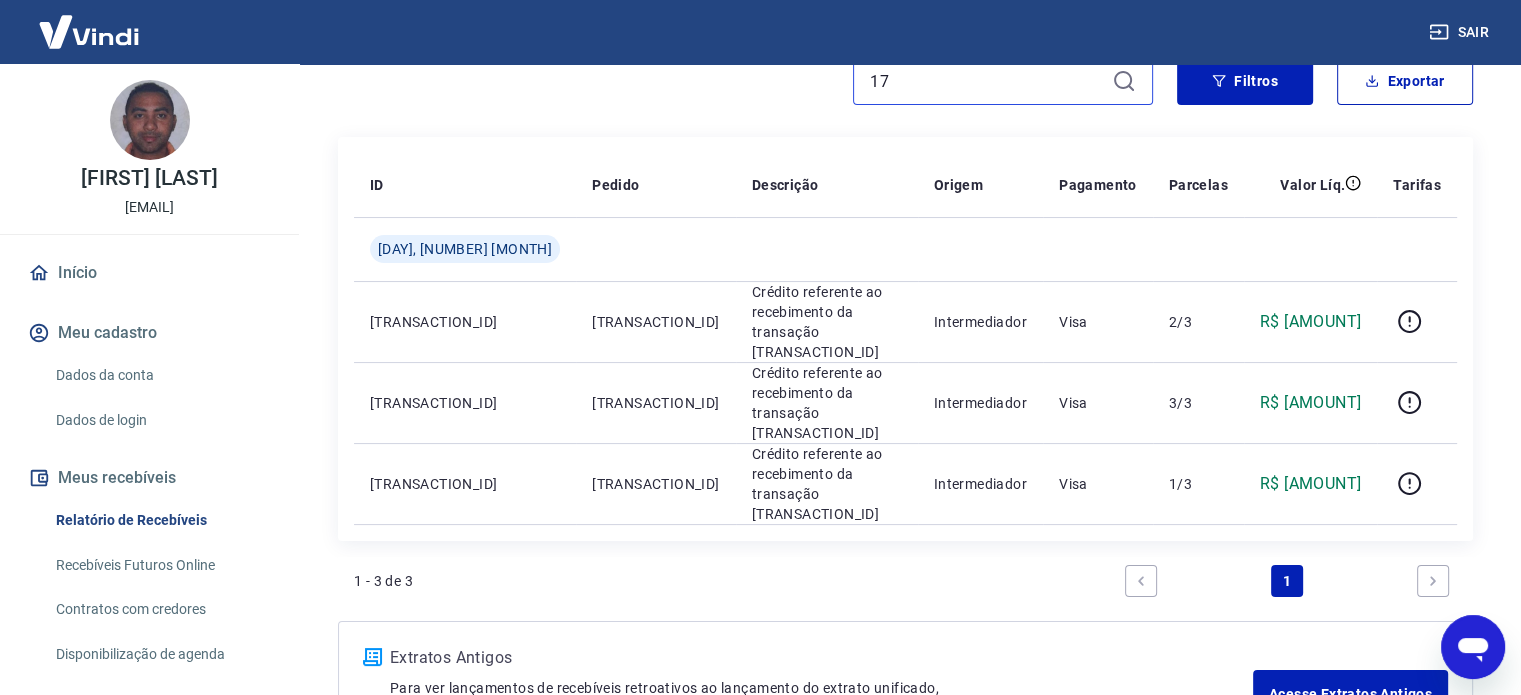 type on "1" 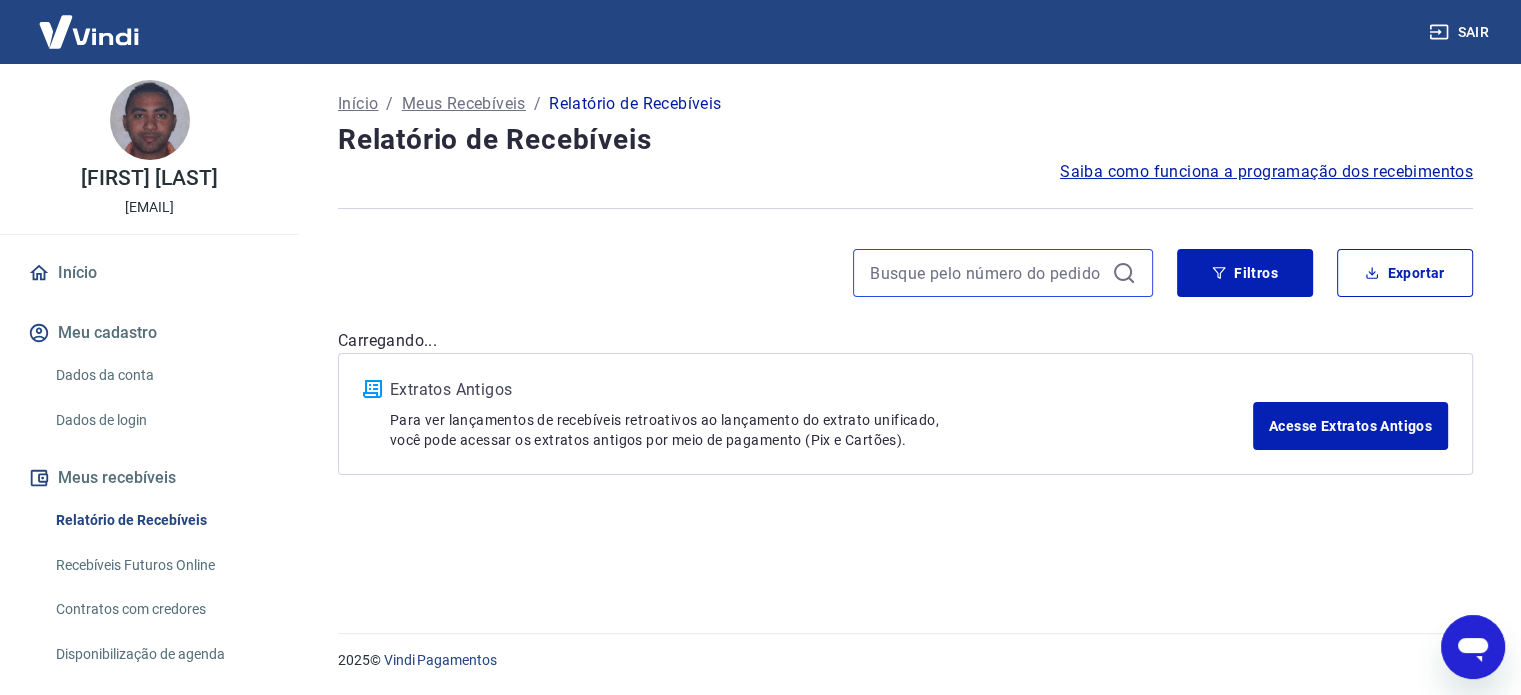 scroll, scrollTop: 0, scrollLeft: 0, axis: both 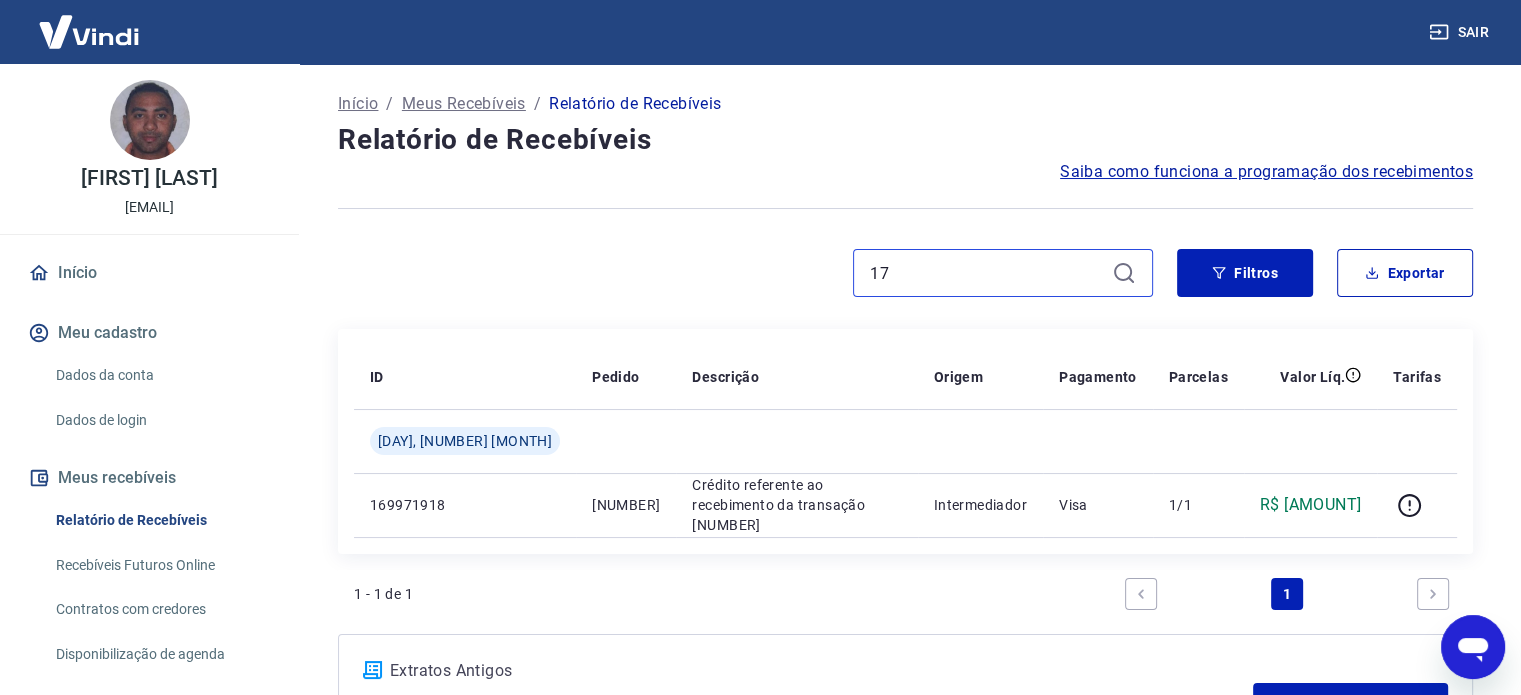type on "1" 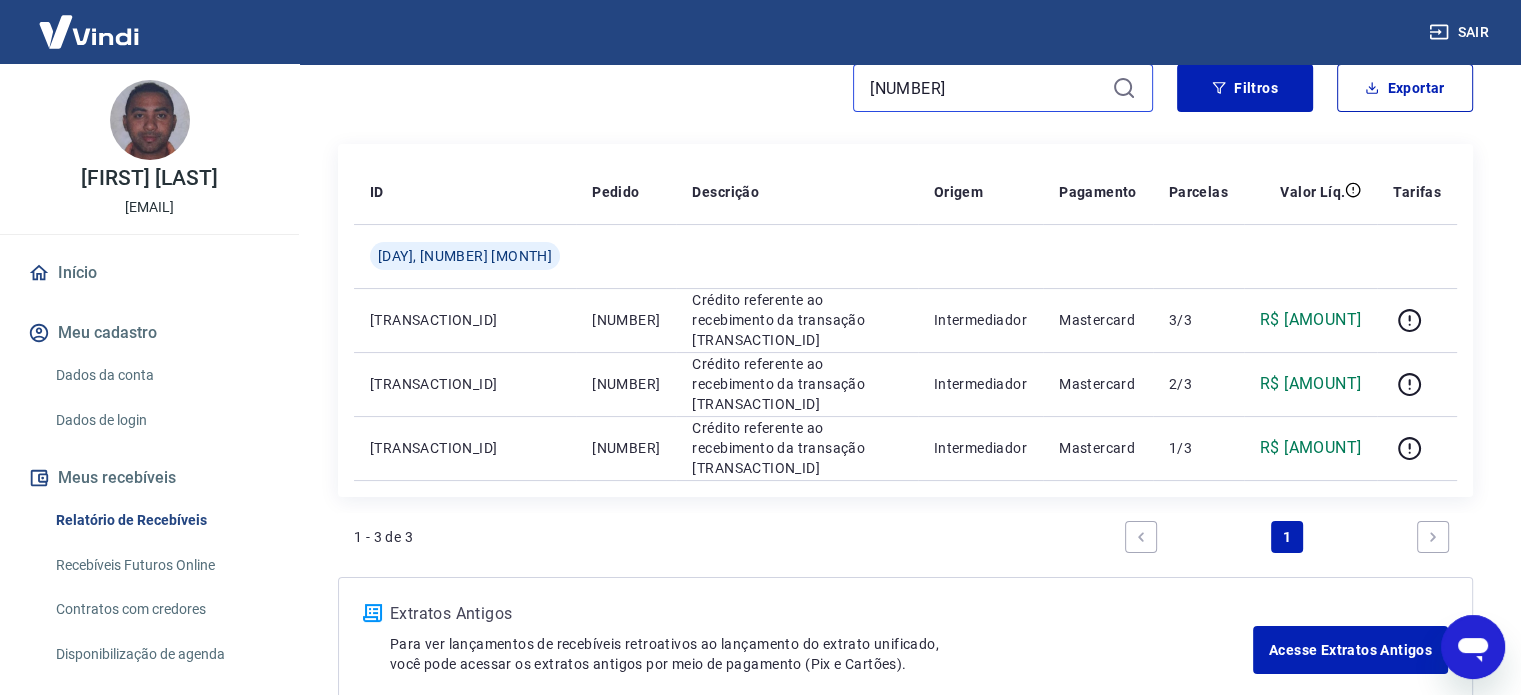 scroll, scrollTop: 184, scrollLeft: 0, axis: vertical 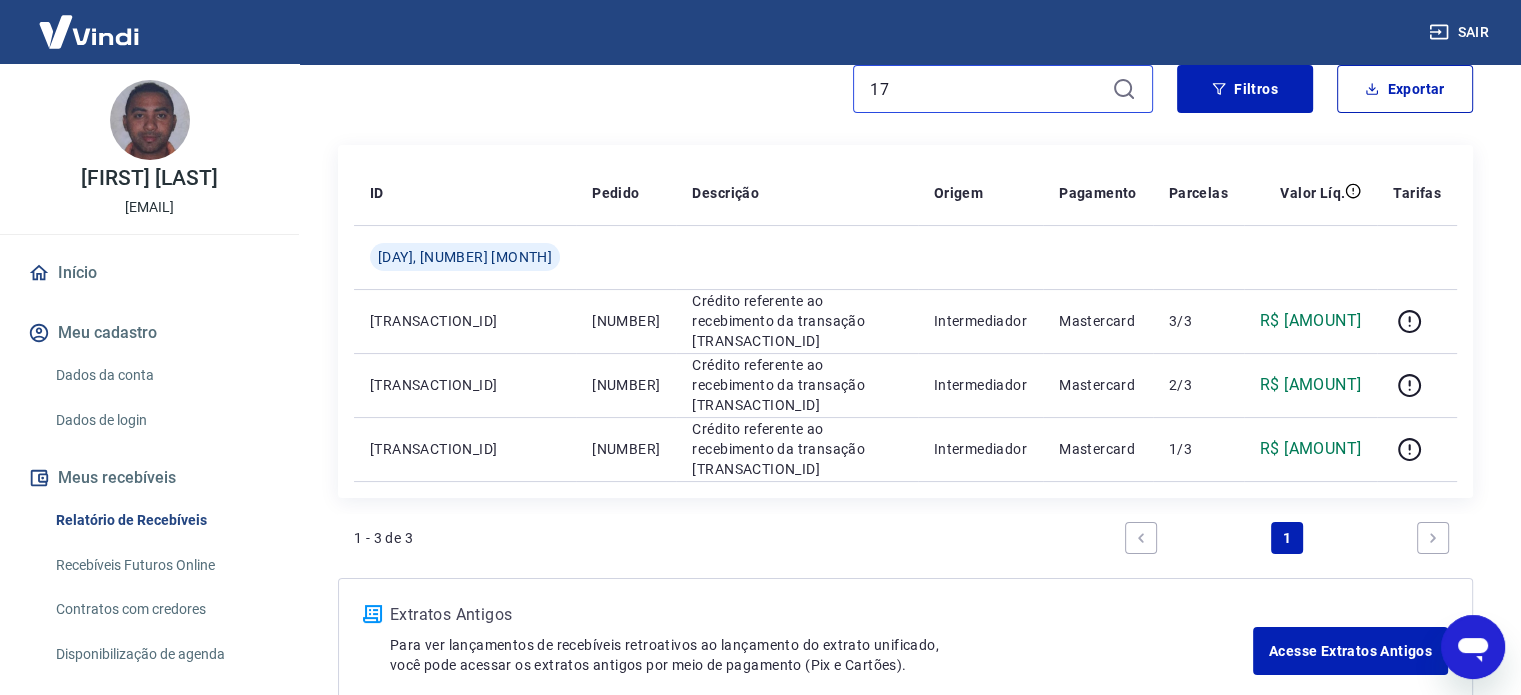 type on "1" 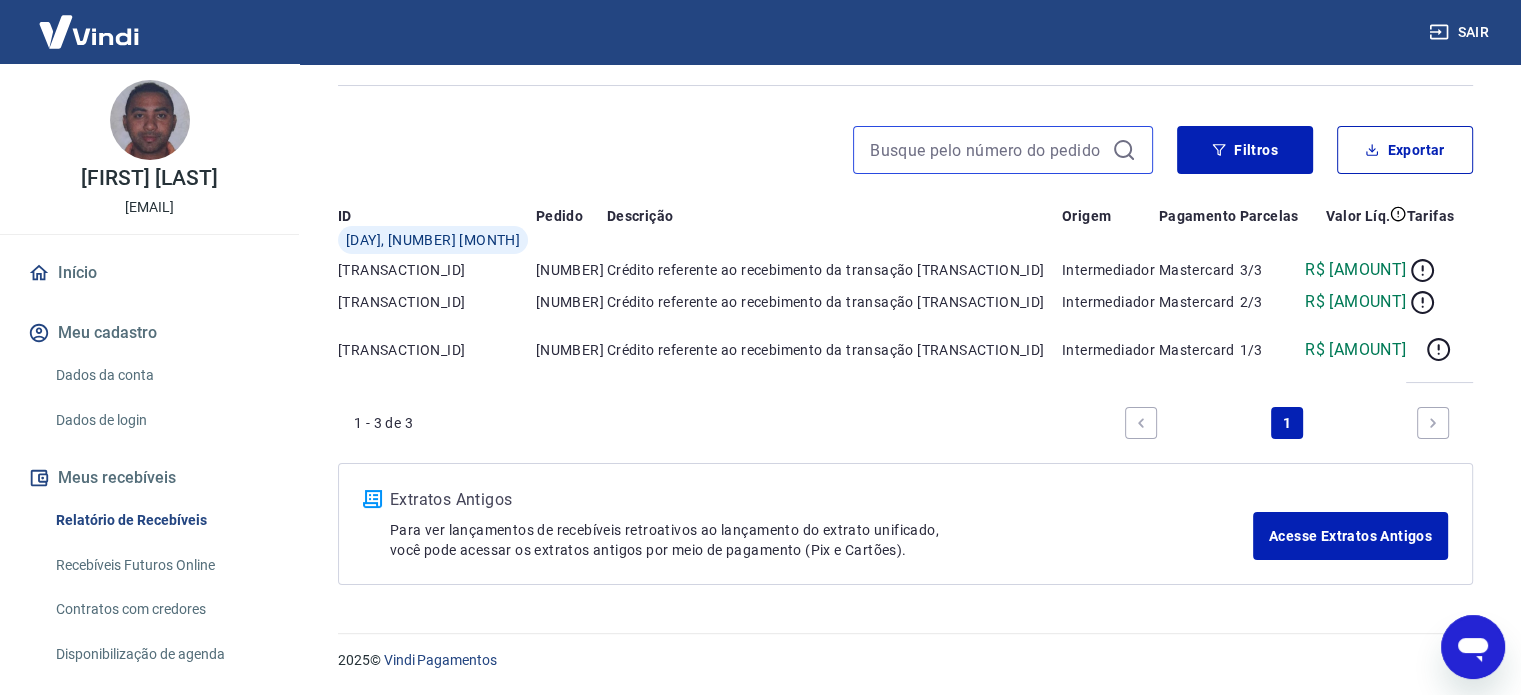 scroll, scrollTop: 0, scrollLeft: 0, axis: both 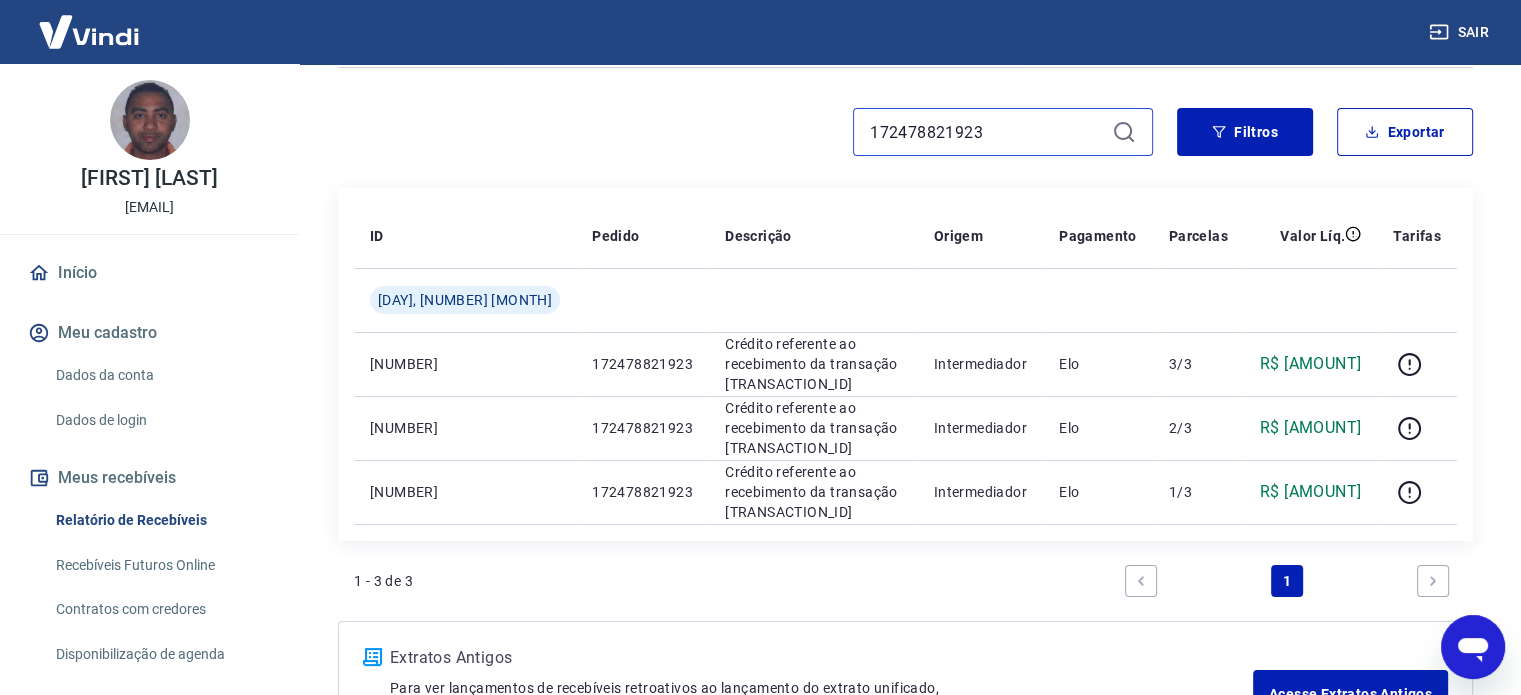 click on "172478821923" at bounding box center (987, 132) 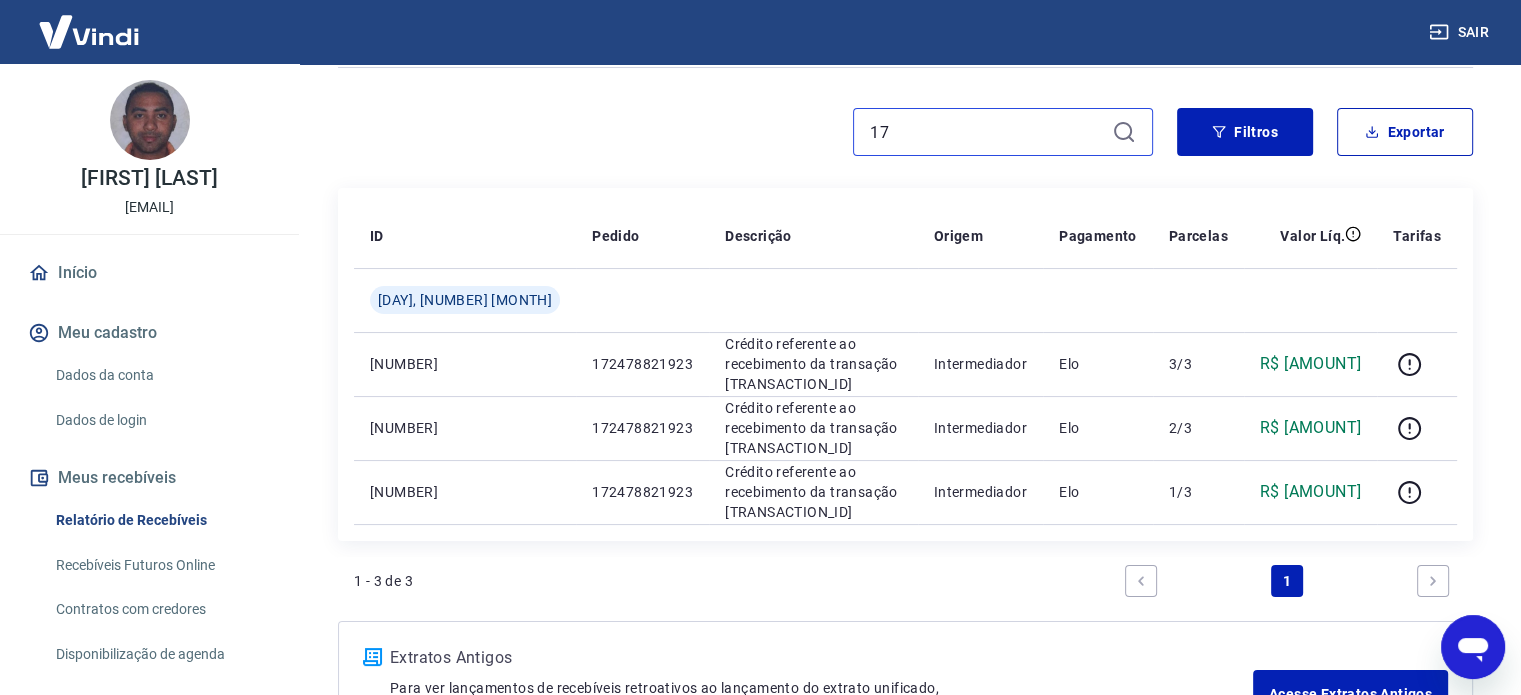type on "1" 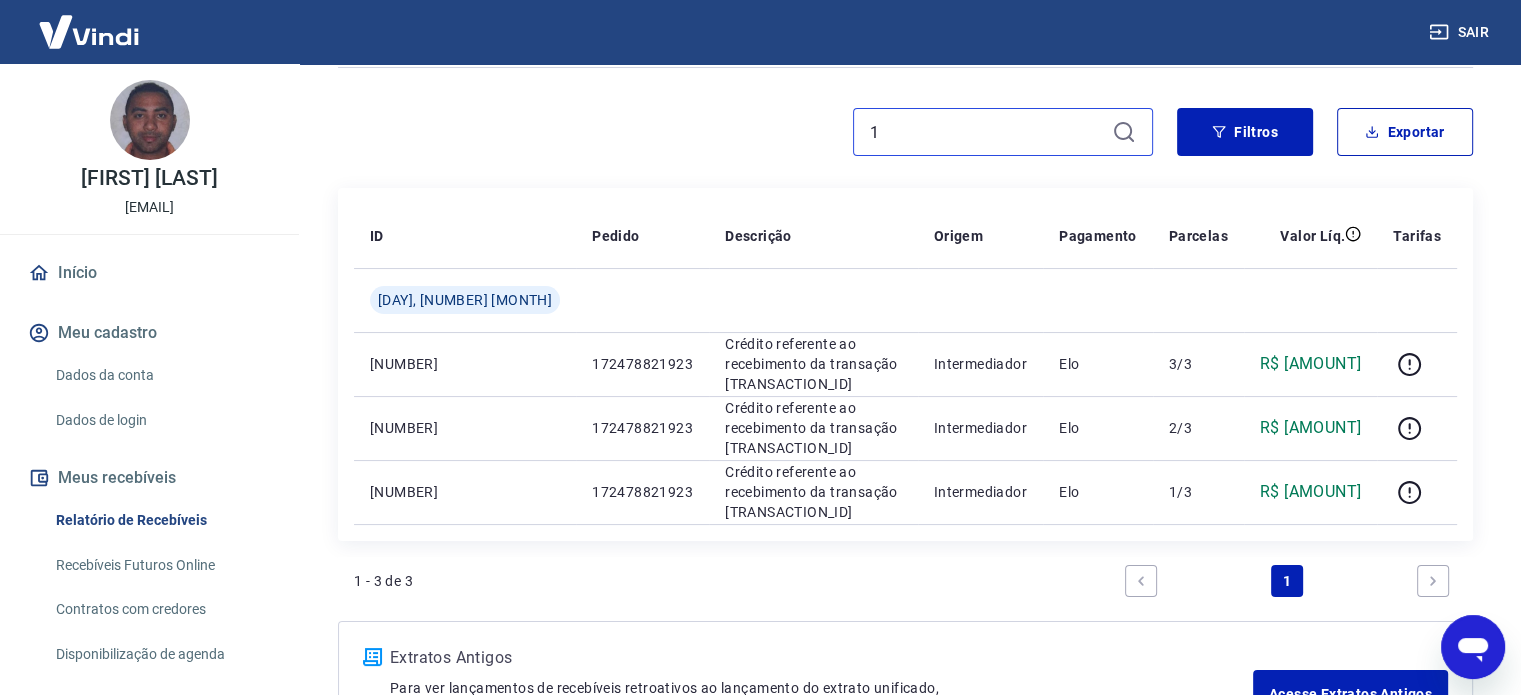 type 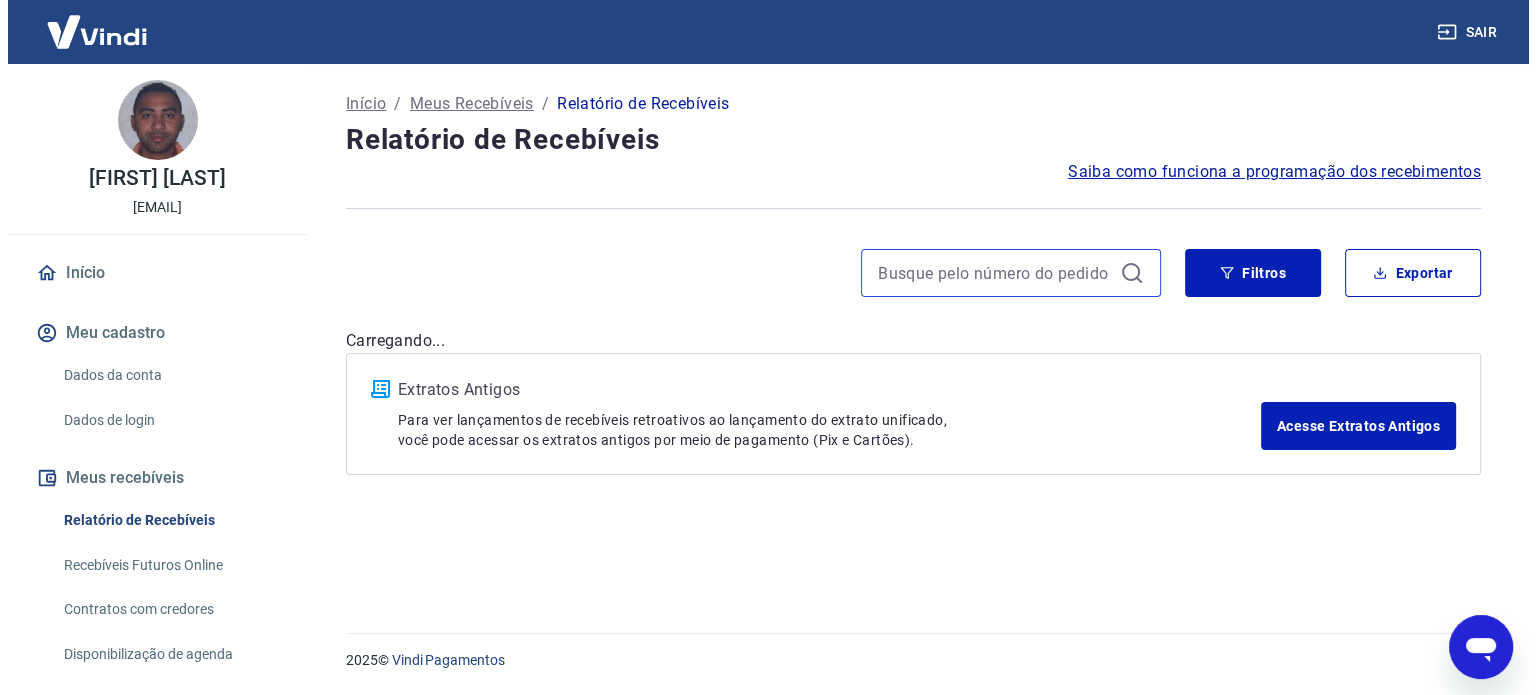 scroll, scrollTop: 0, scrollLeft: 0, axis: both 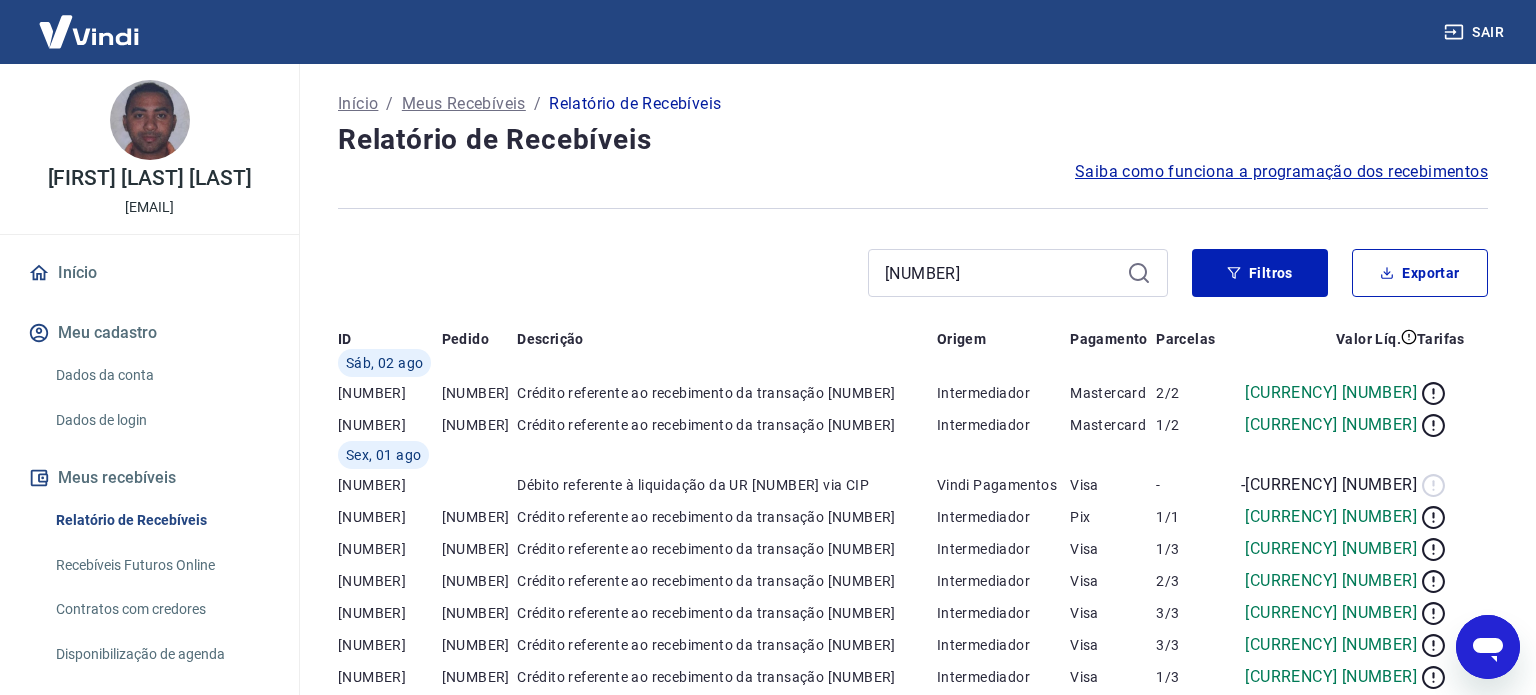 type on "172504634882" 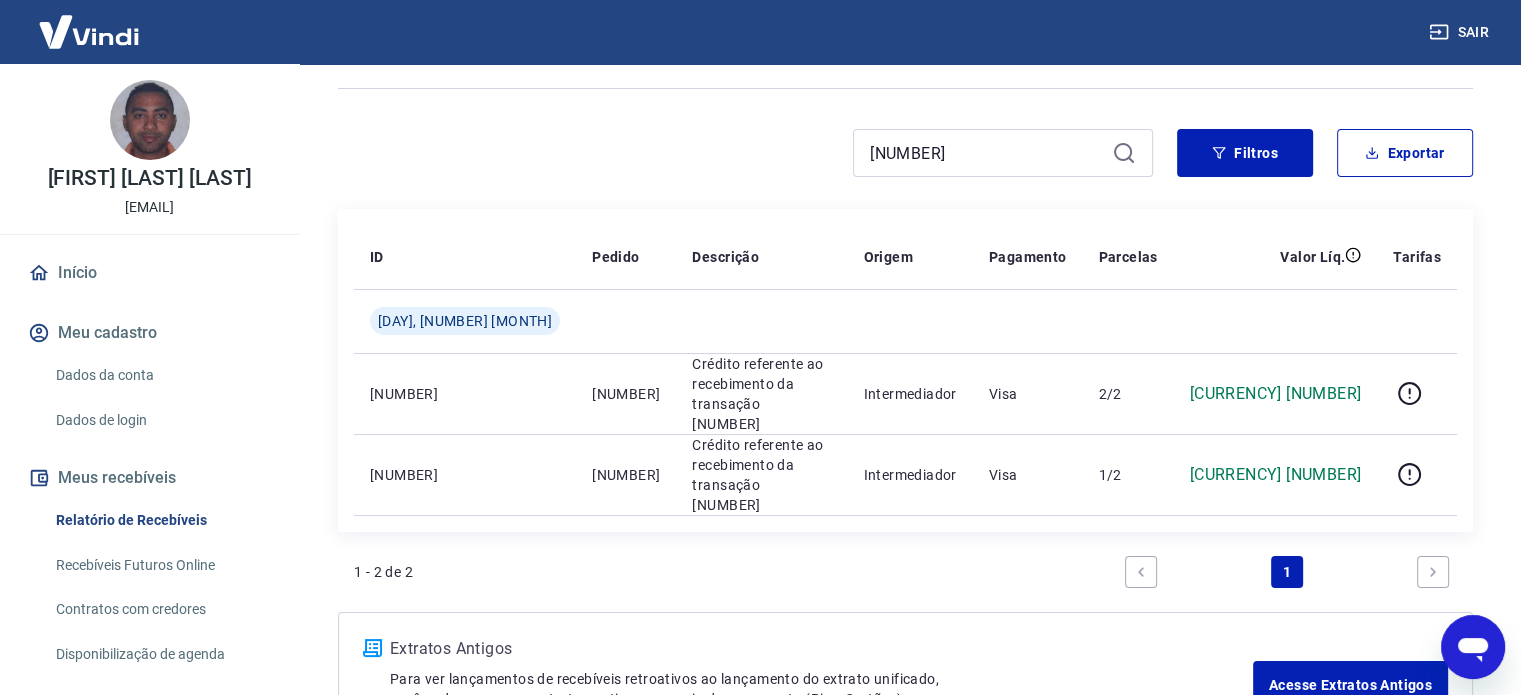 scroll, scrollTop: 122, scrollLeft: 0, axis: vertical 